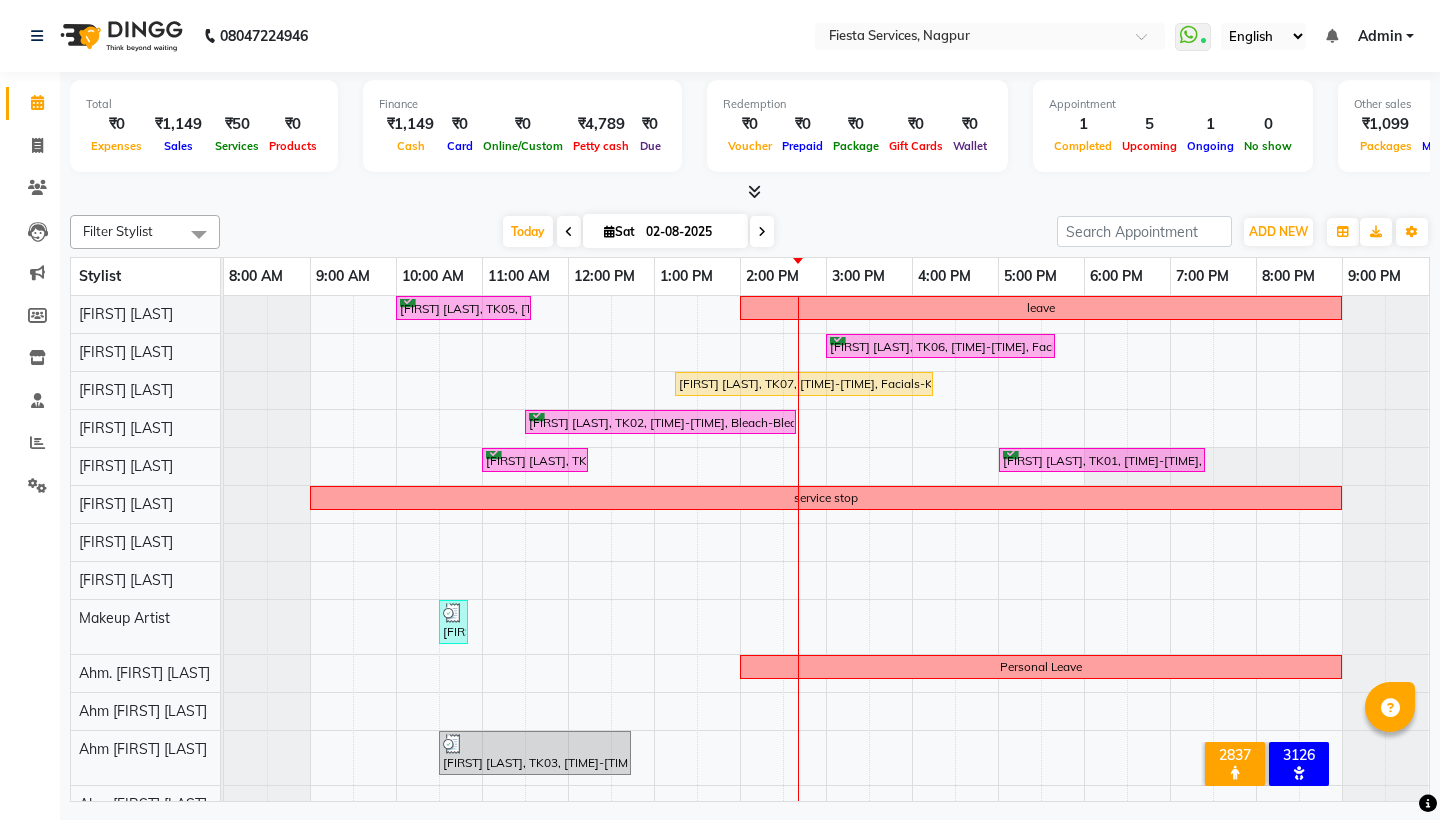scroll, scrollTop: 0, scrollLeft: 0, axis: both 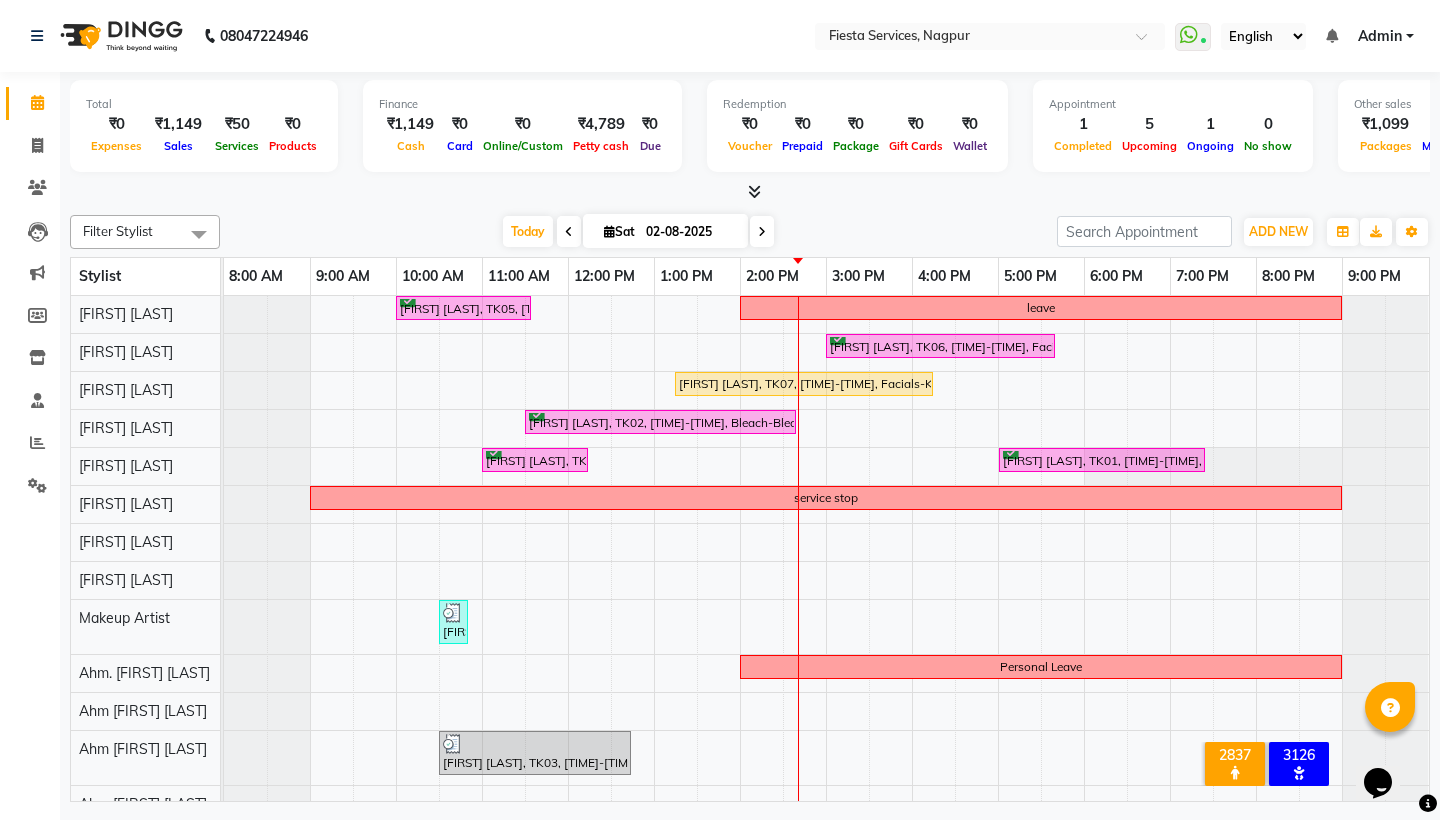 click at bounding box center (762, 231) 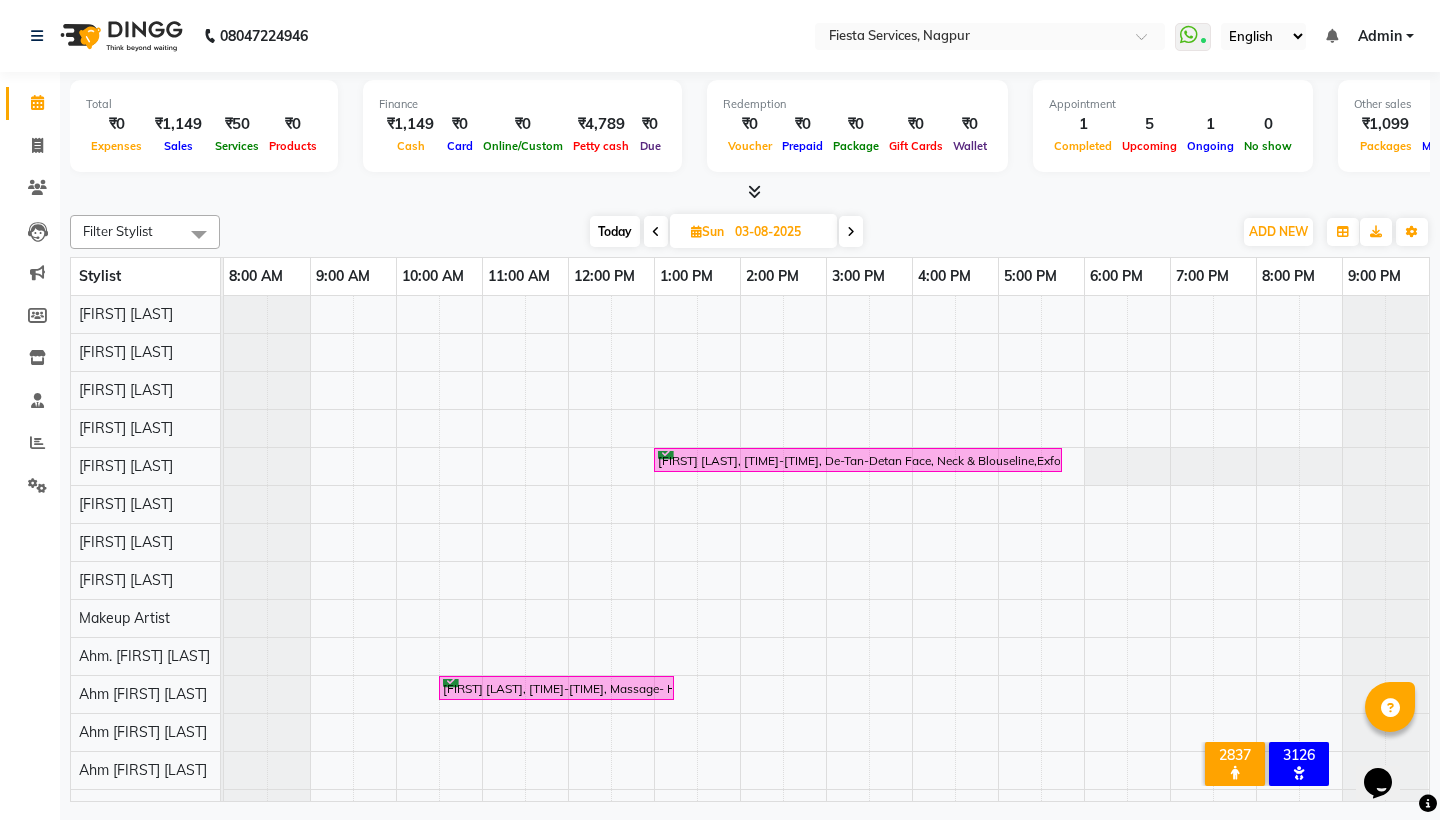 scroll, scrollTop: 29, scrollLeft: 0, axis: vertical 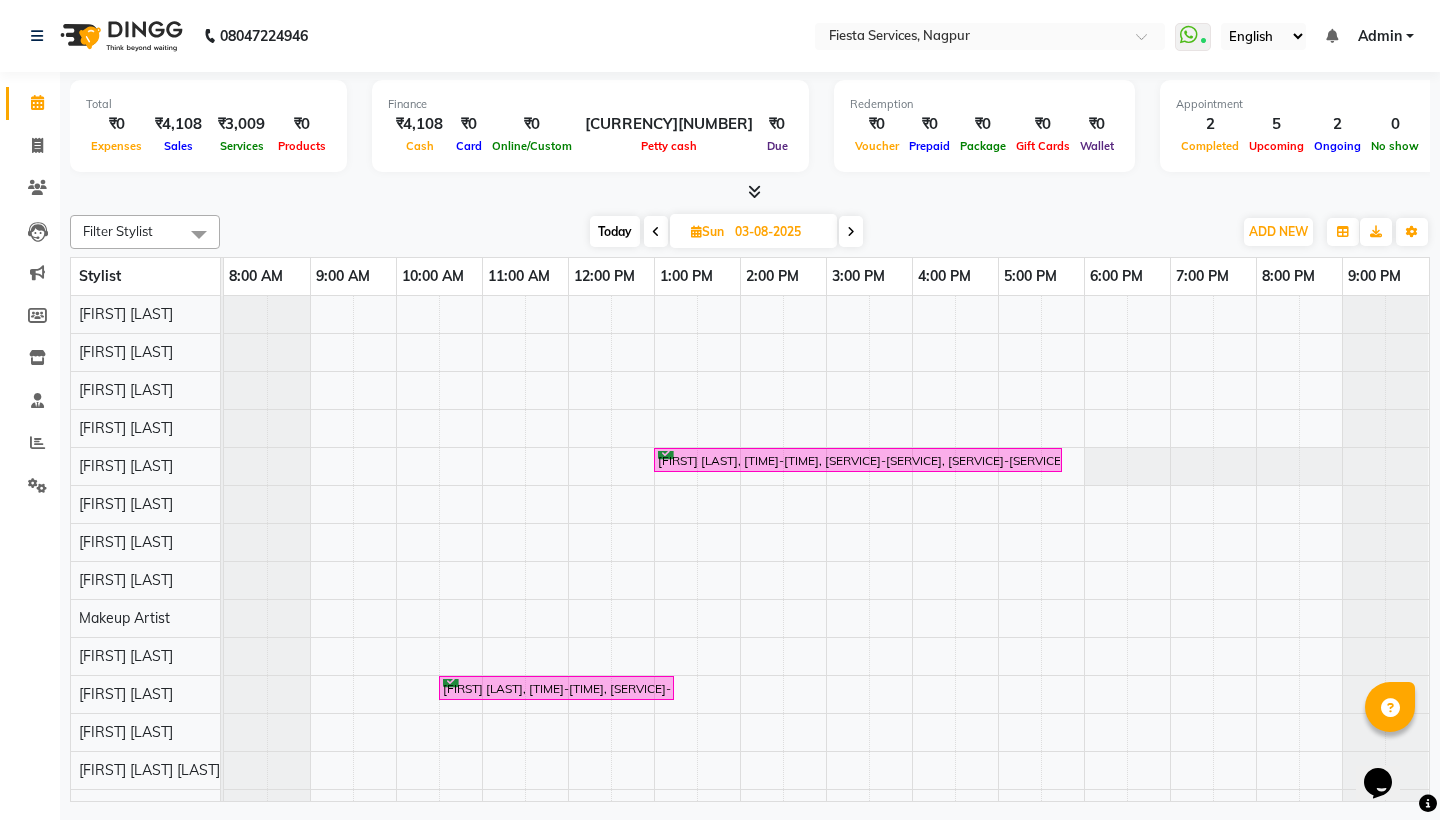 click at bounding box center (851, 232) 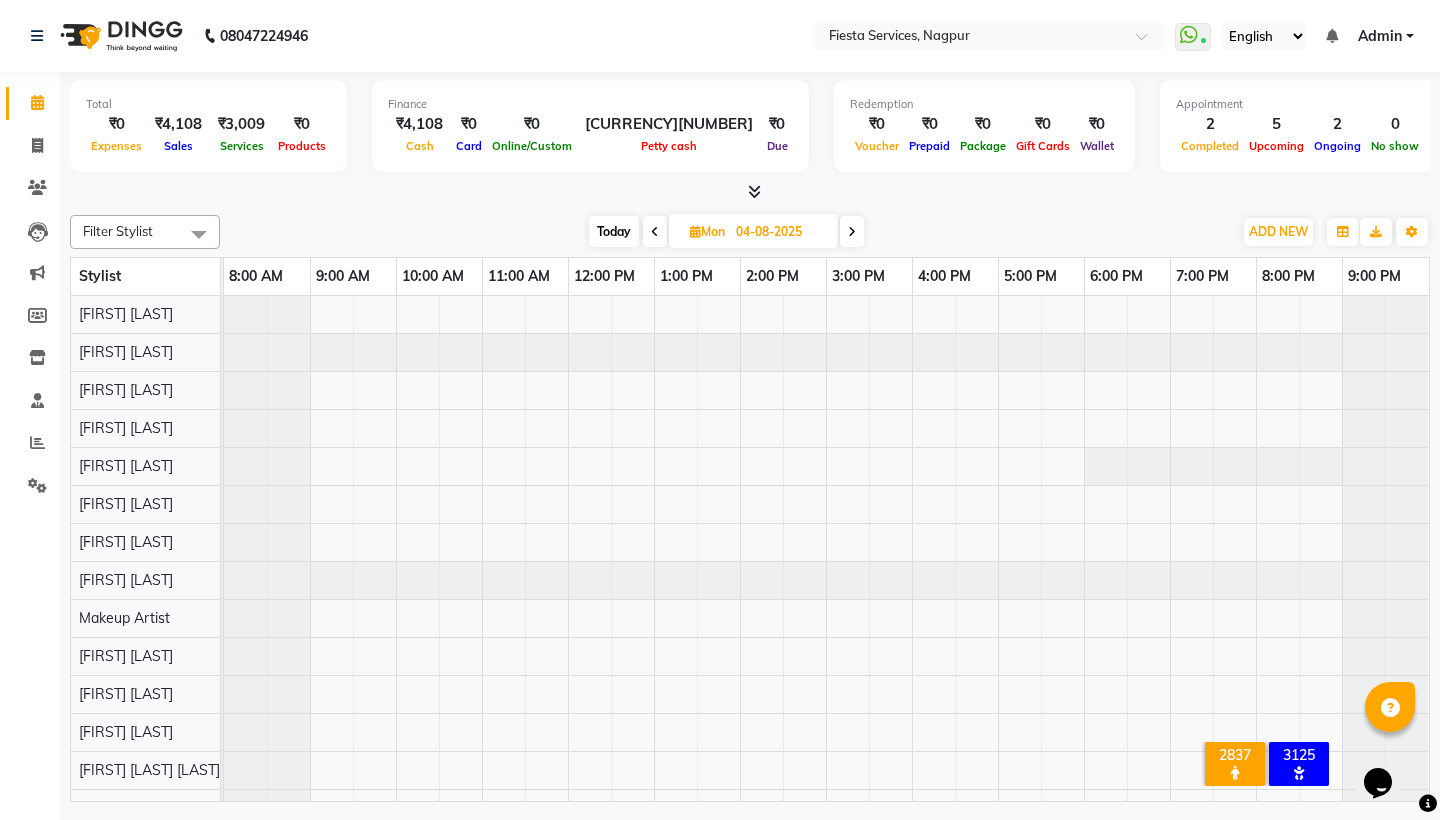 click at bounding box center [852, 232] 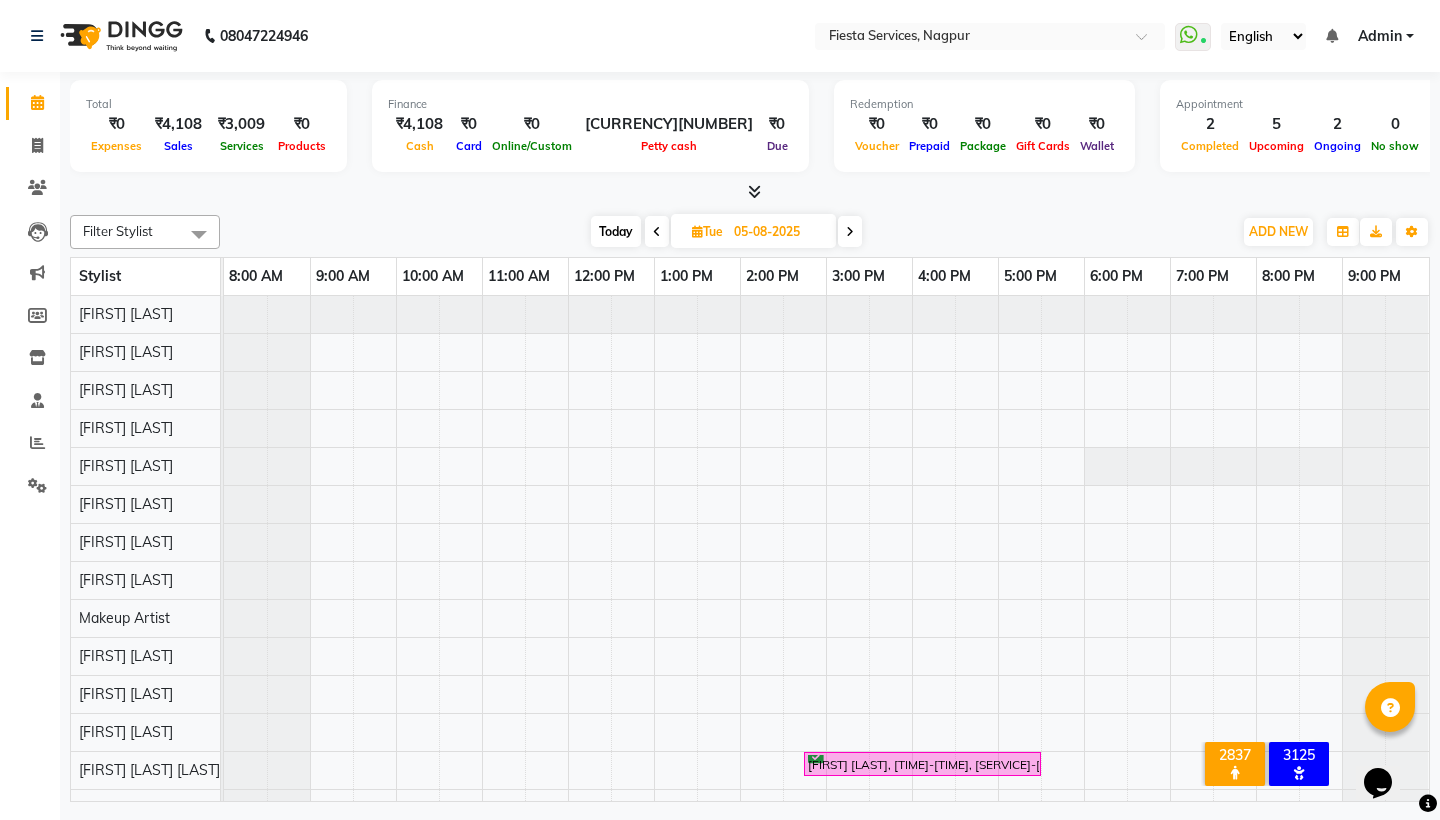 click at bounding box center [850, 231] 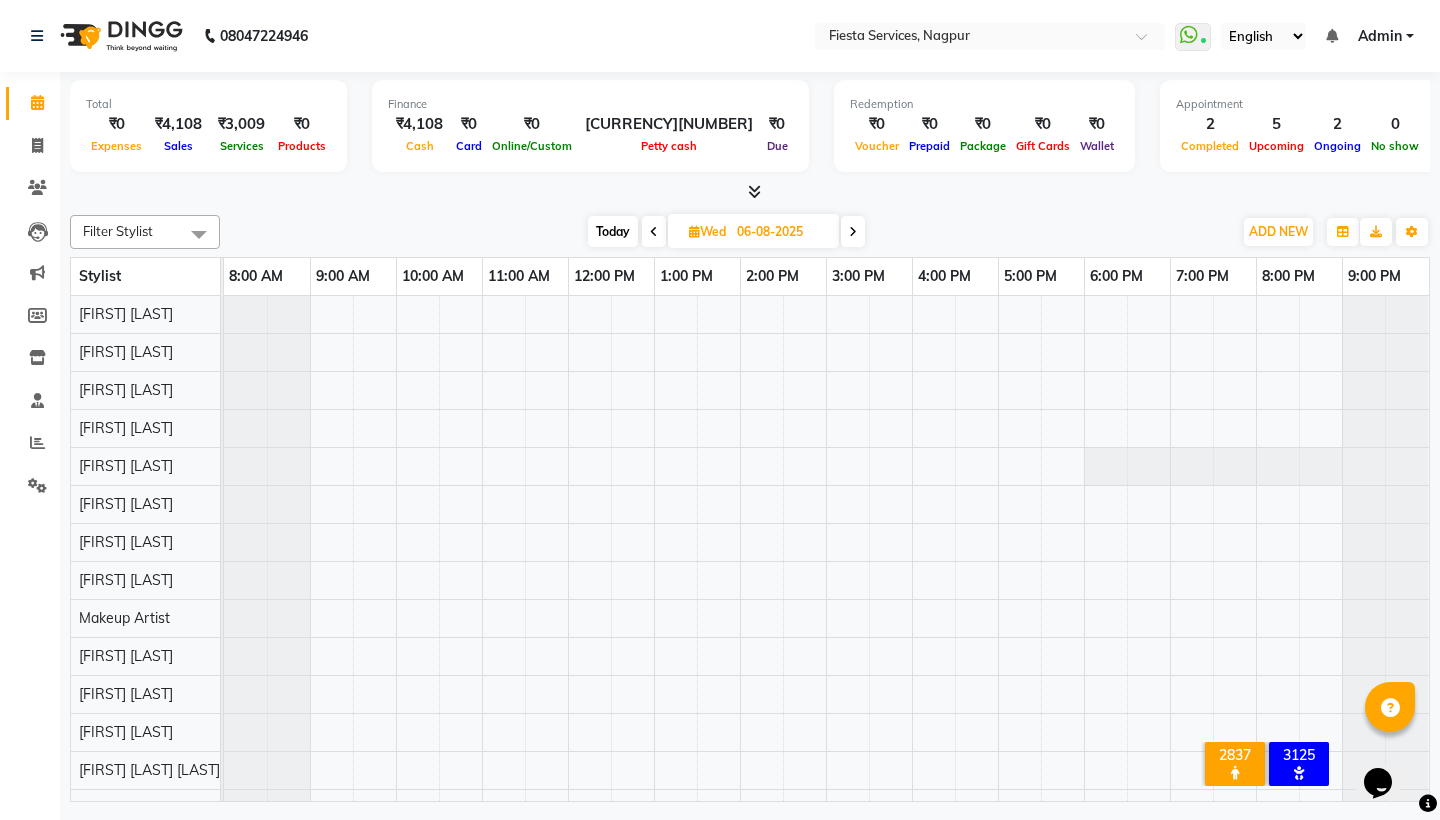 click at bounding box center [853, 232] 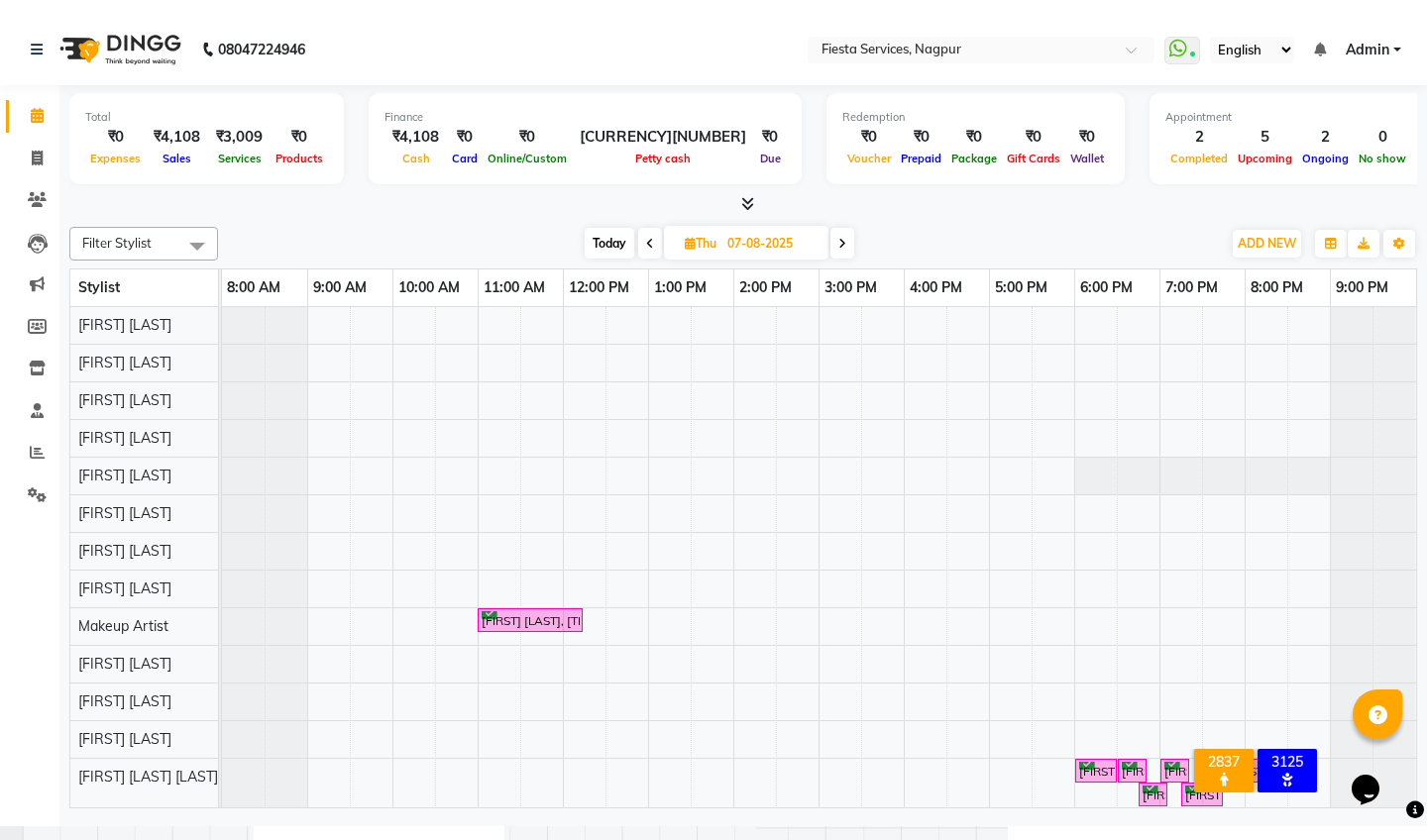 scroll, scrollTop: 0, scrollLeft: 0, axis: both 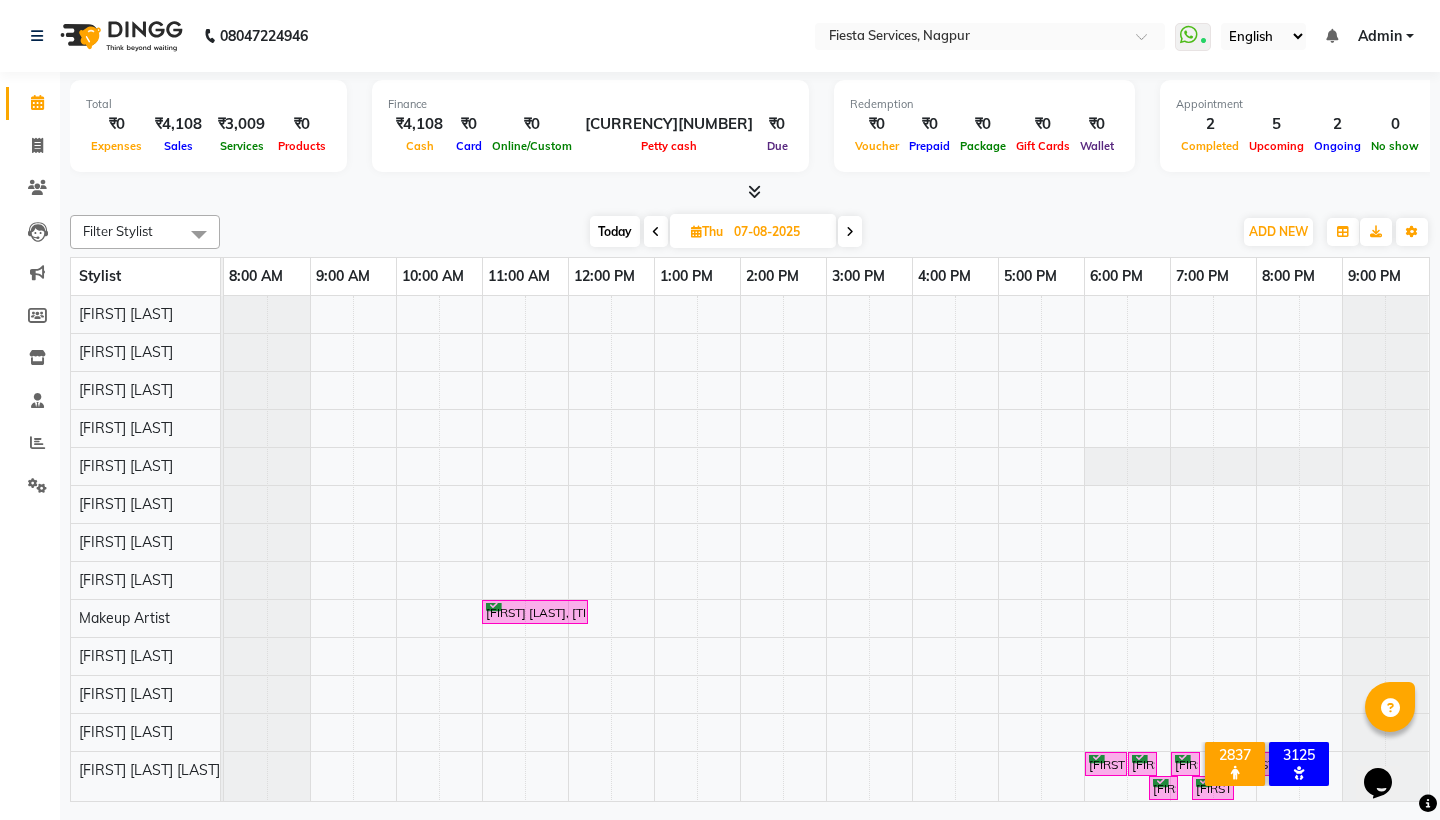 click at bounding box center [850, 232] 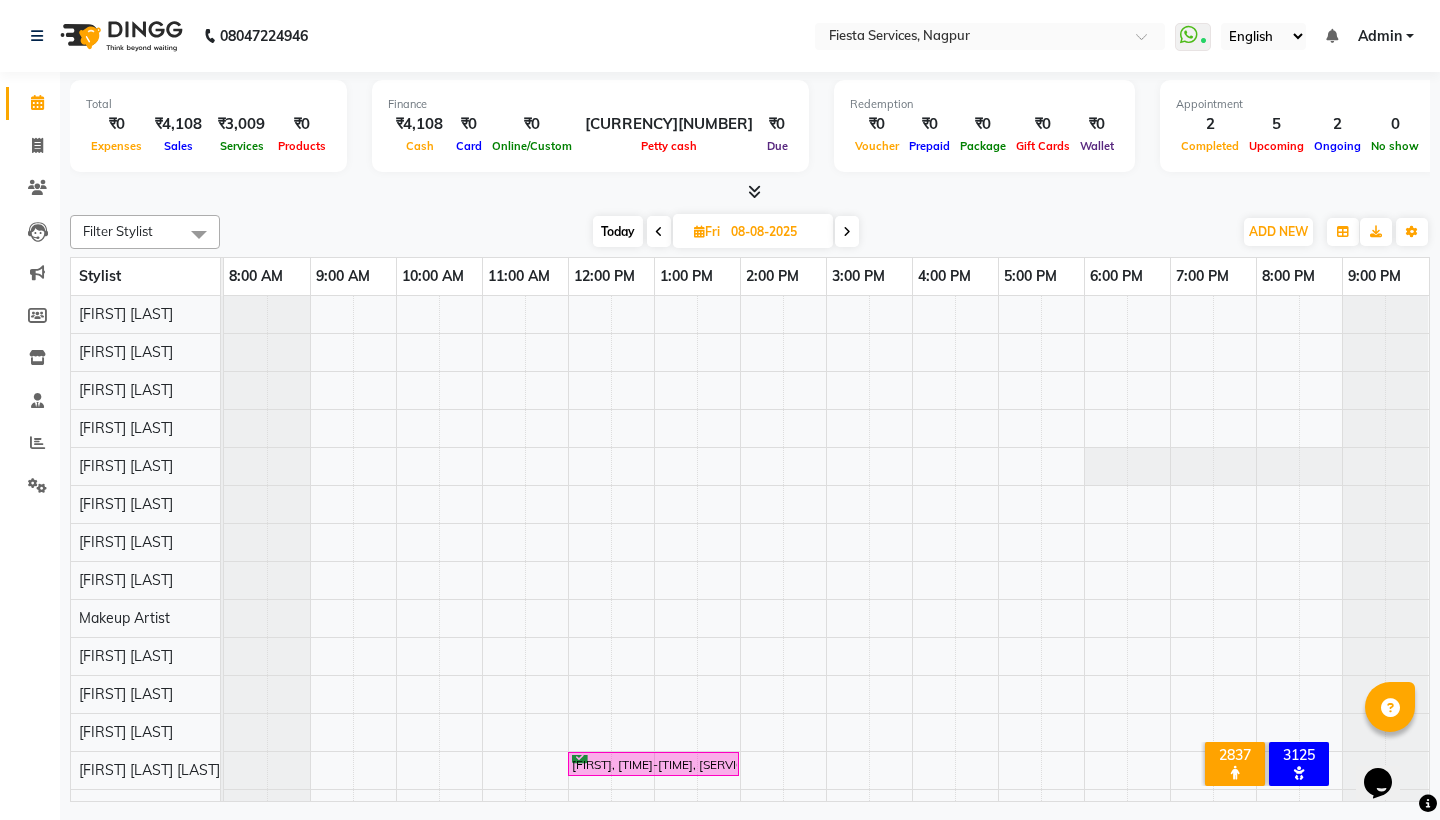 click at bounding box center (847, 231) 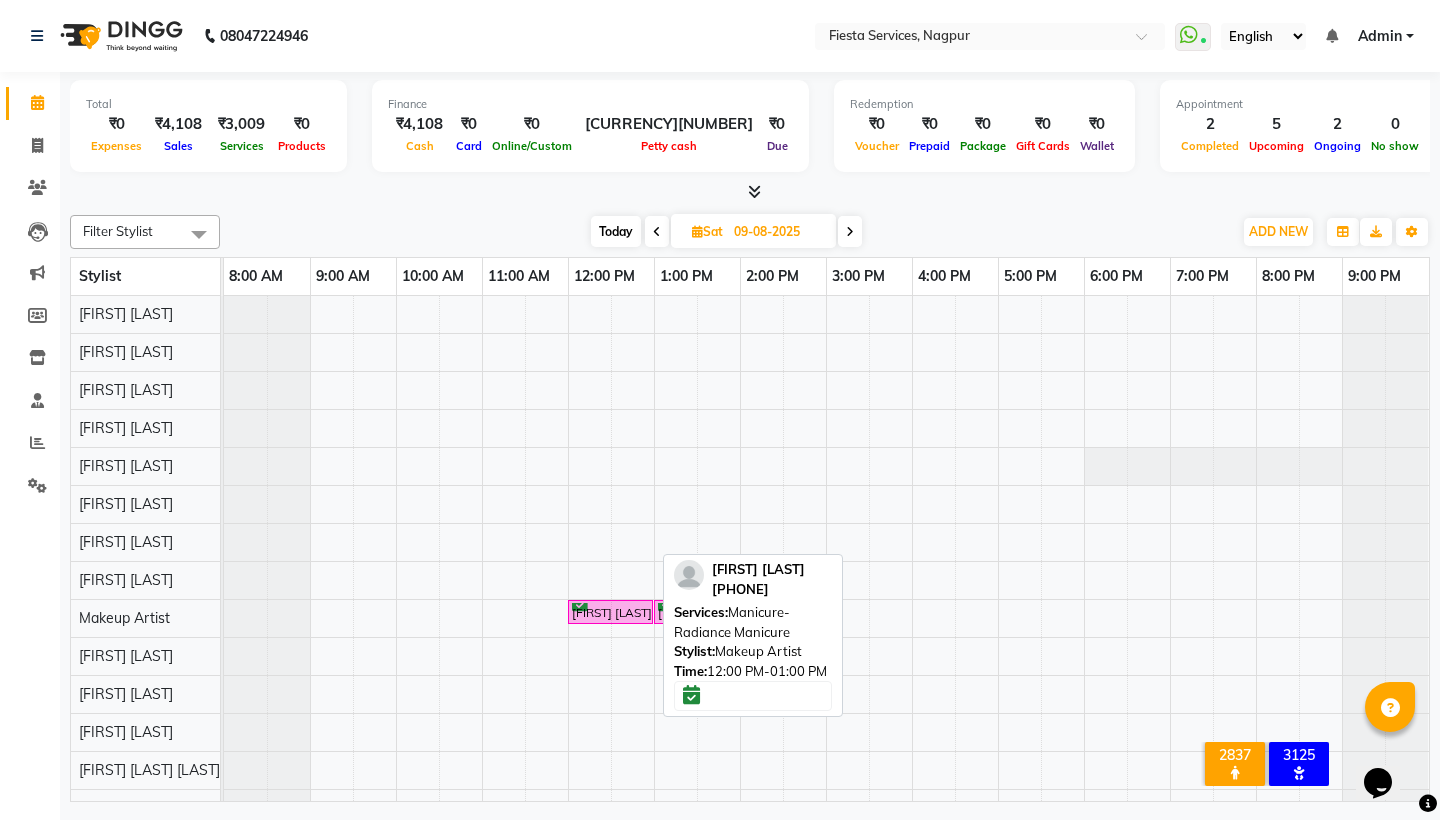 click on "[FIRST] [LAST], [TIME]-[TIME], [SERVICE]-[SERVICE]" at bounding box center (610, 612) 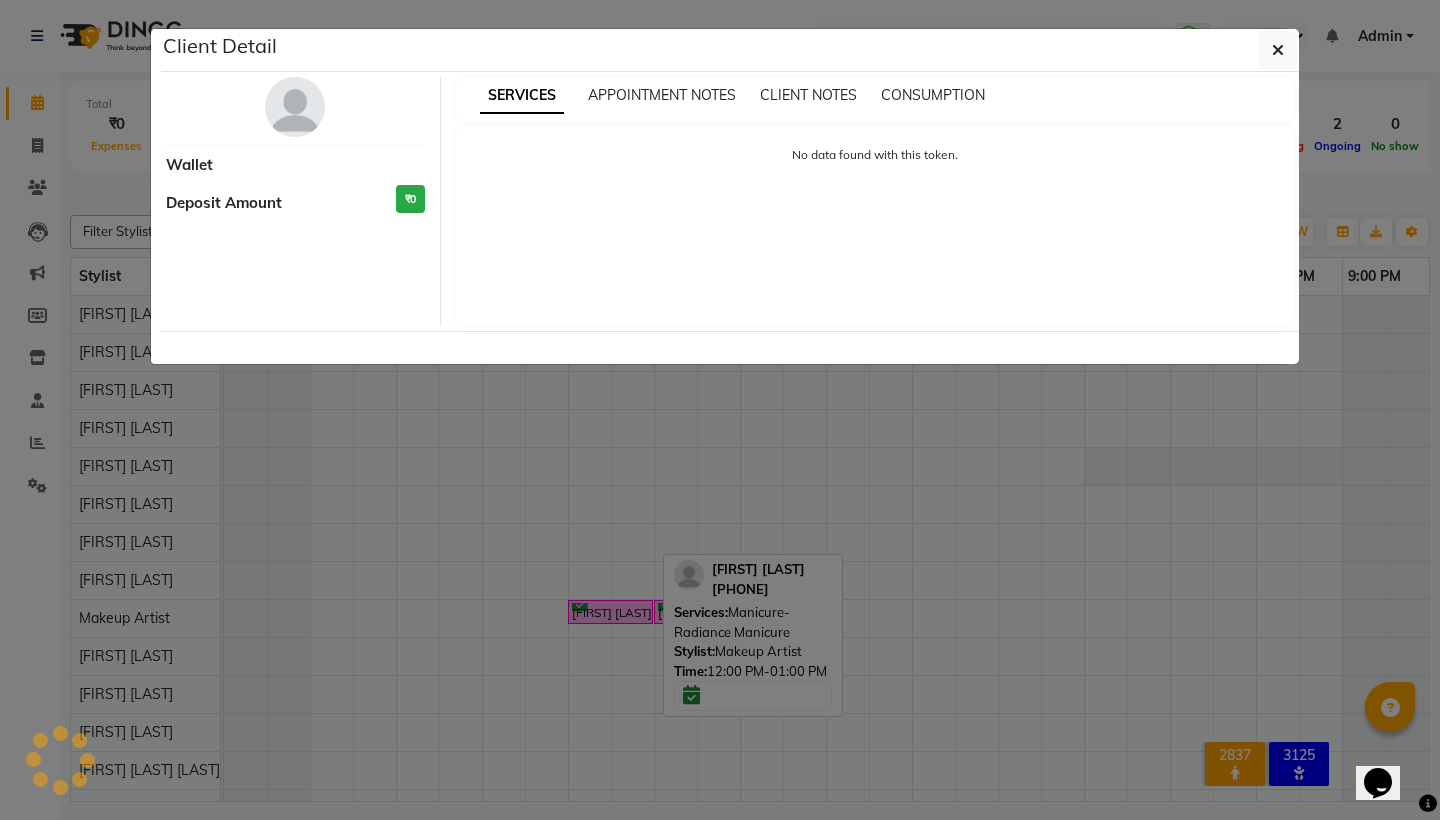 select on "6" 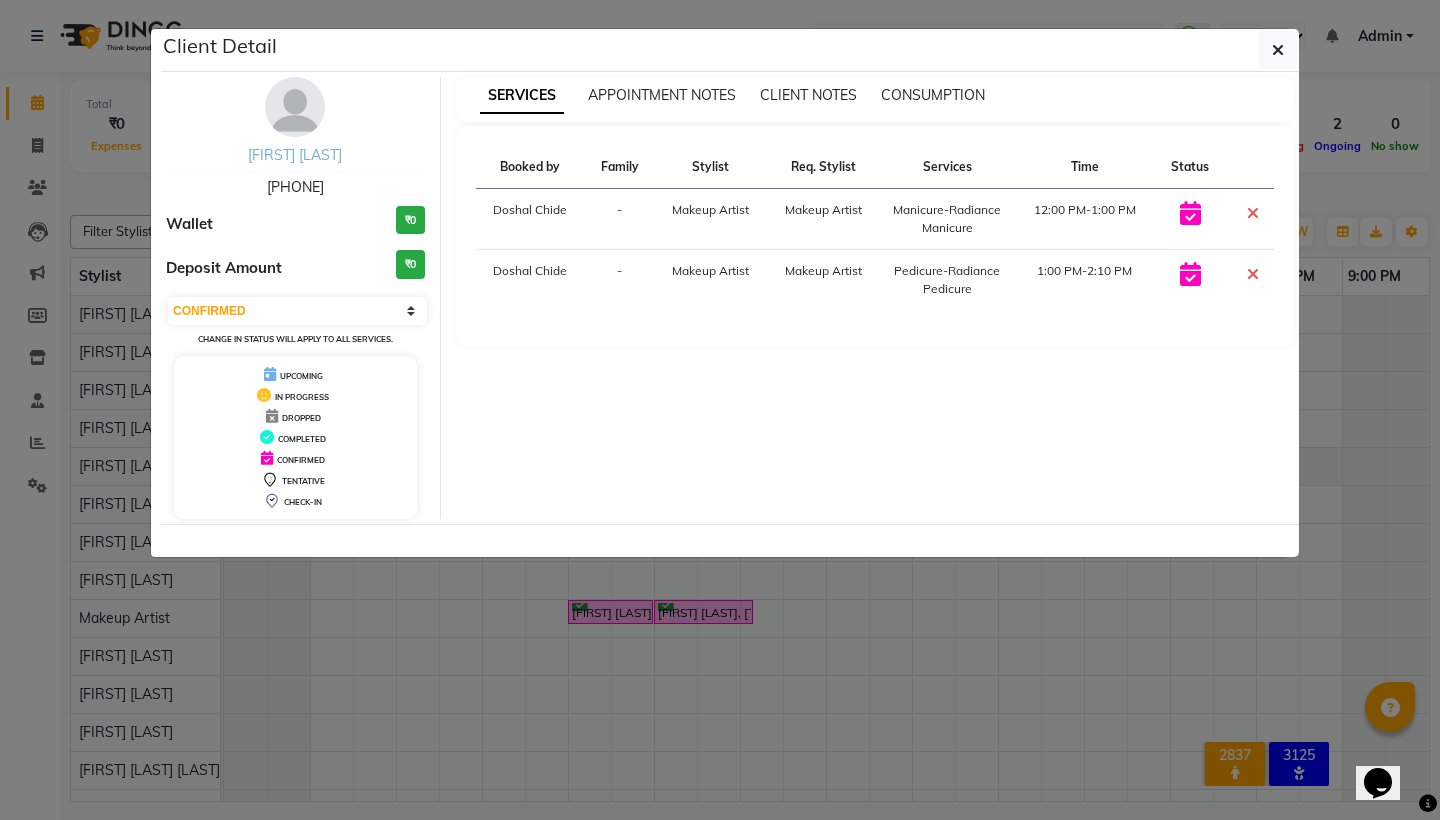 click on "[FIRST] [LAST]" at bounding box center (295, 155) 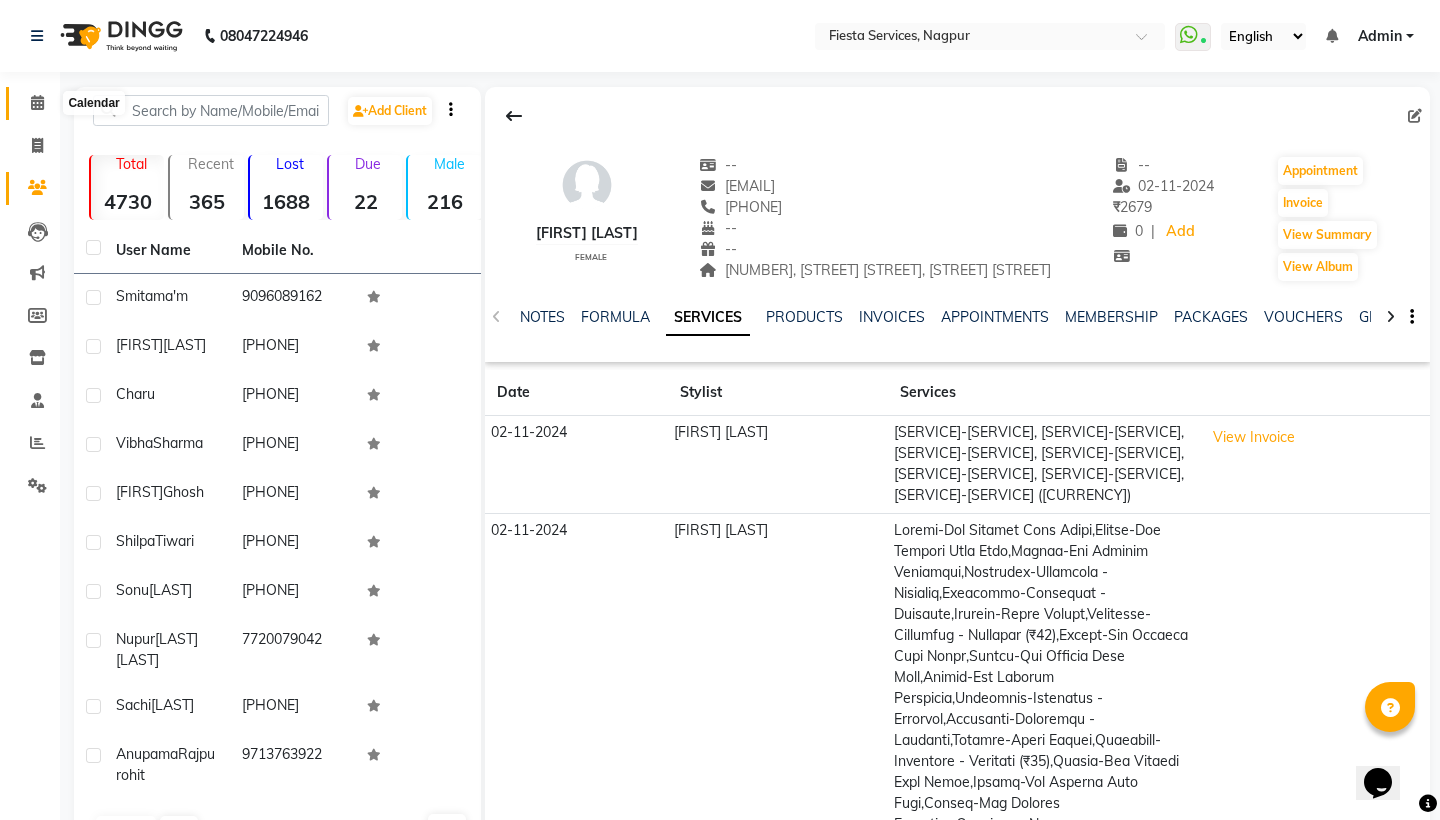click 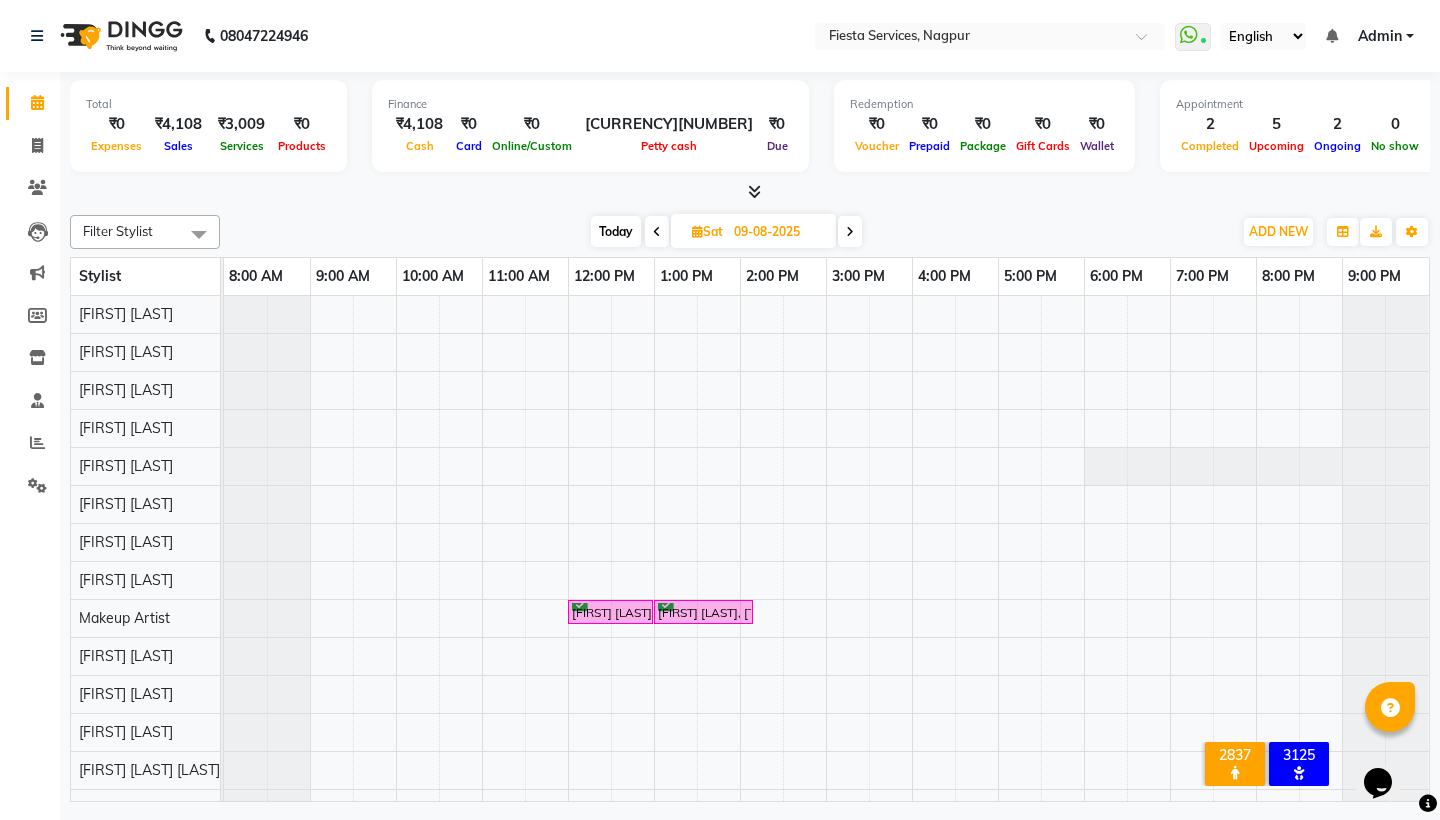 click at bounding box center (657, 232) 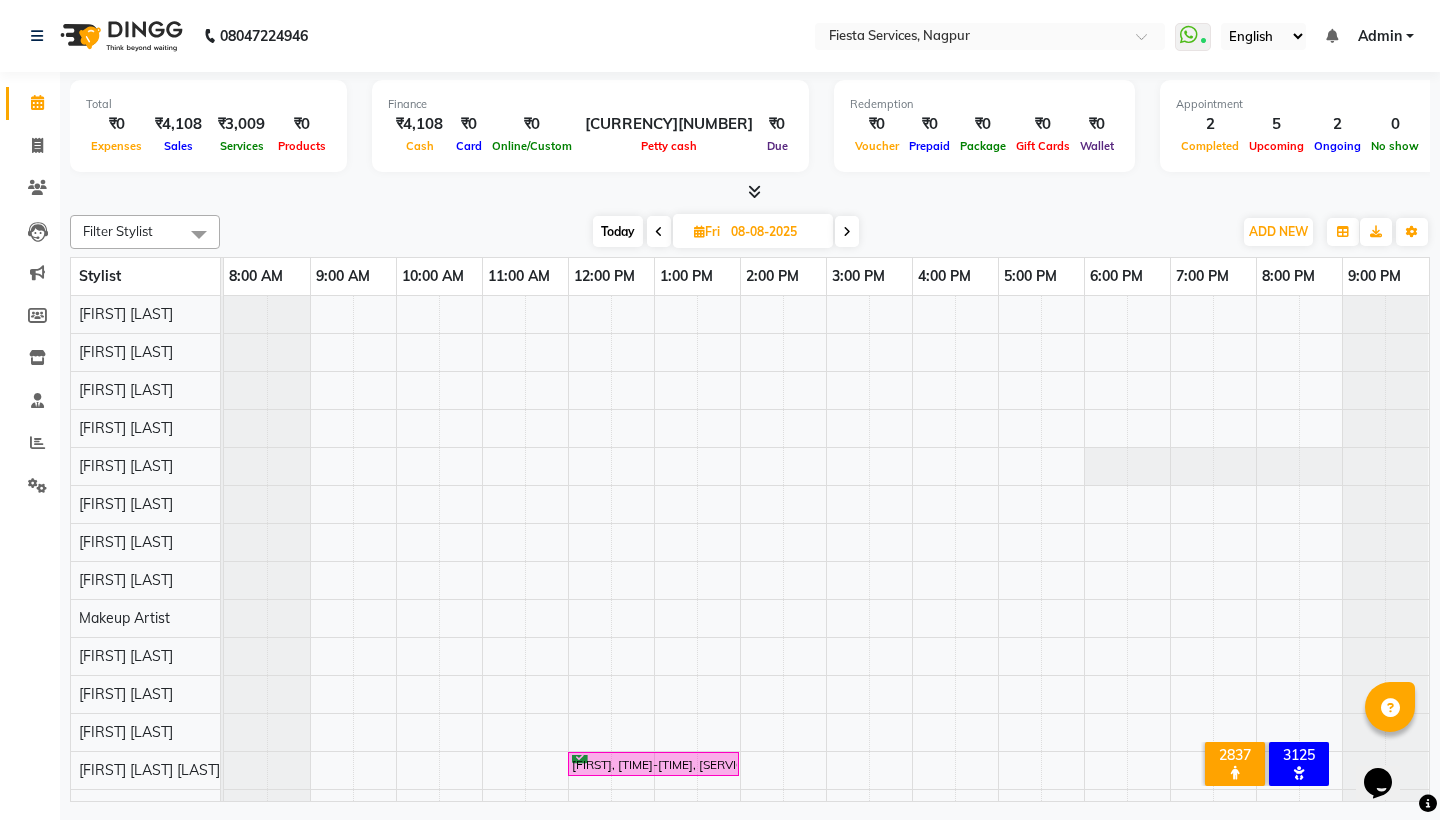 click at bounding box center (659, 231) 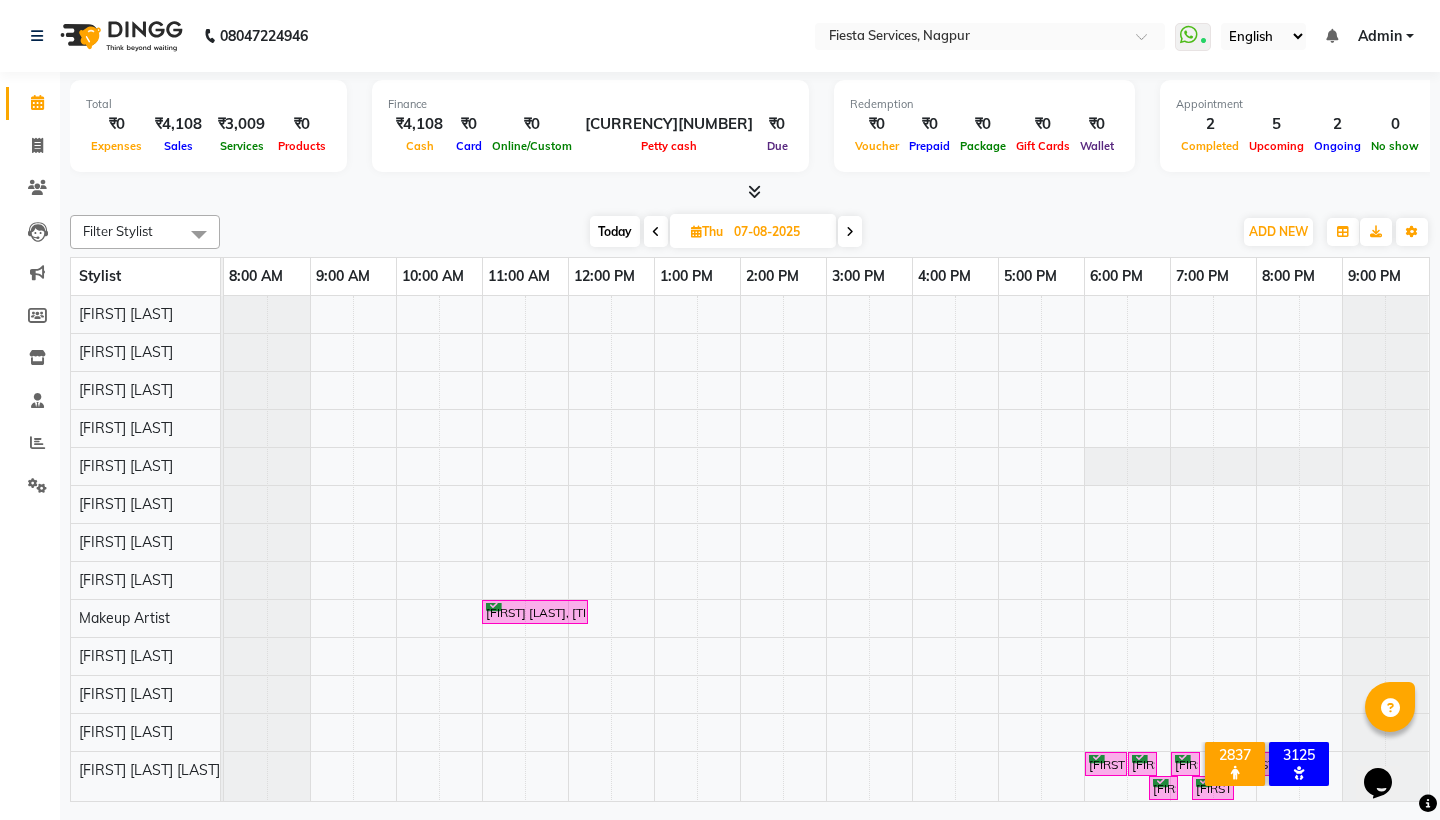 click at bounding box center (656, 231) 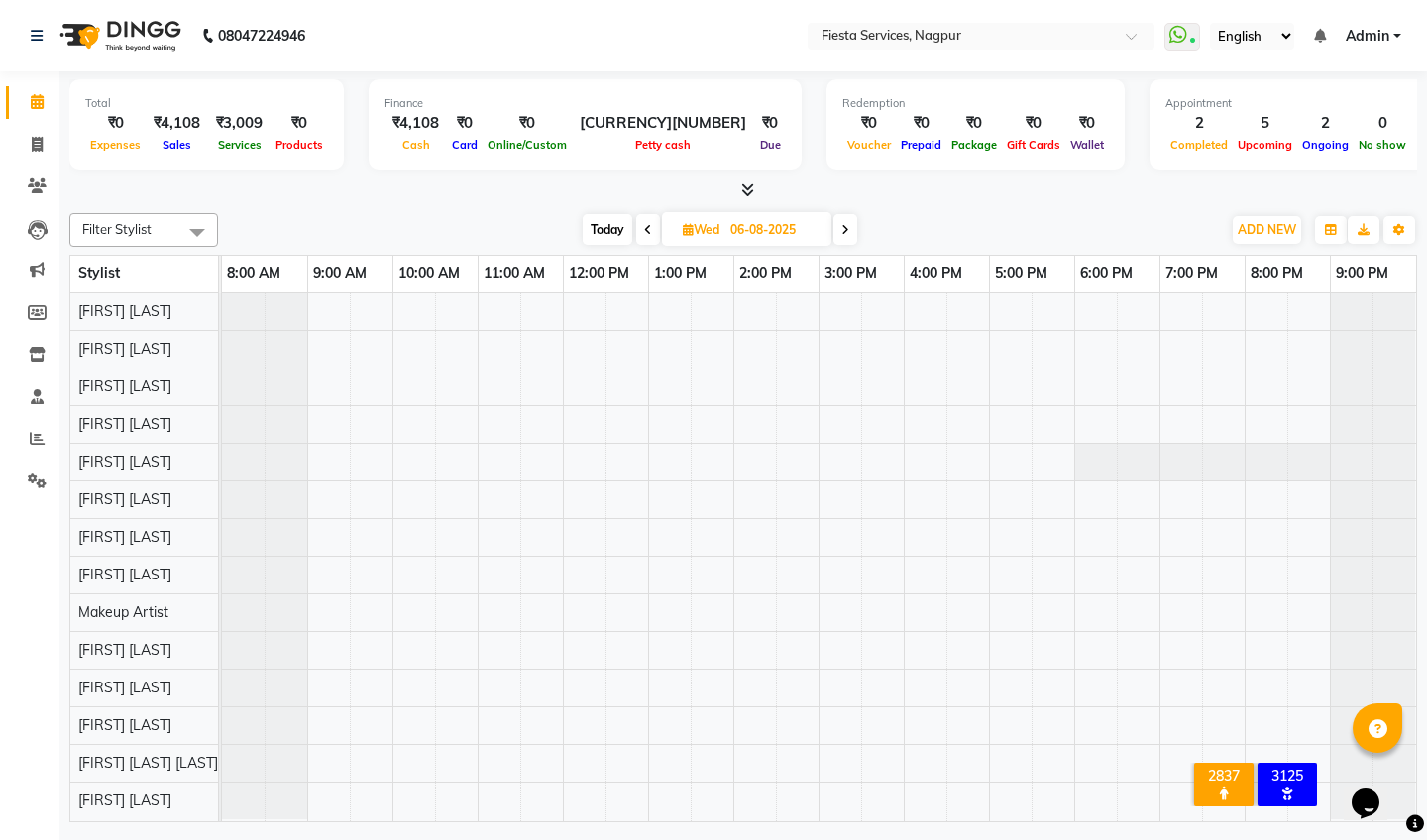 click on "Today" at bounding box center (607, 229) 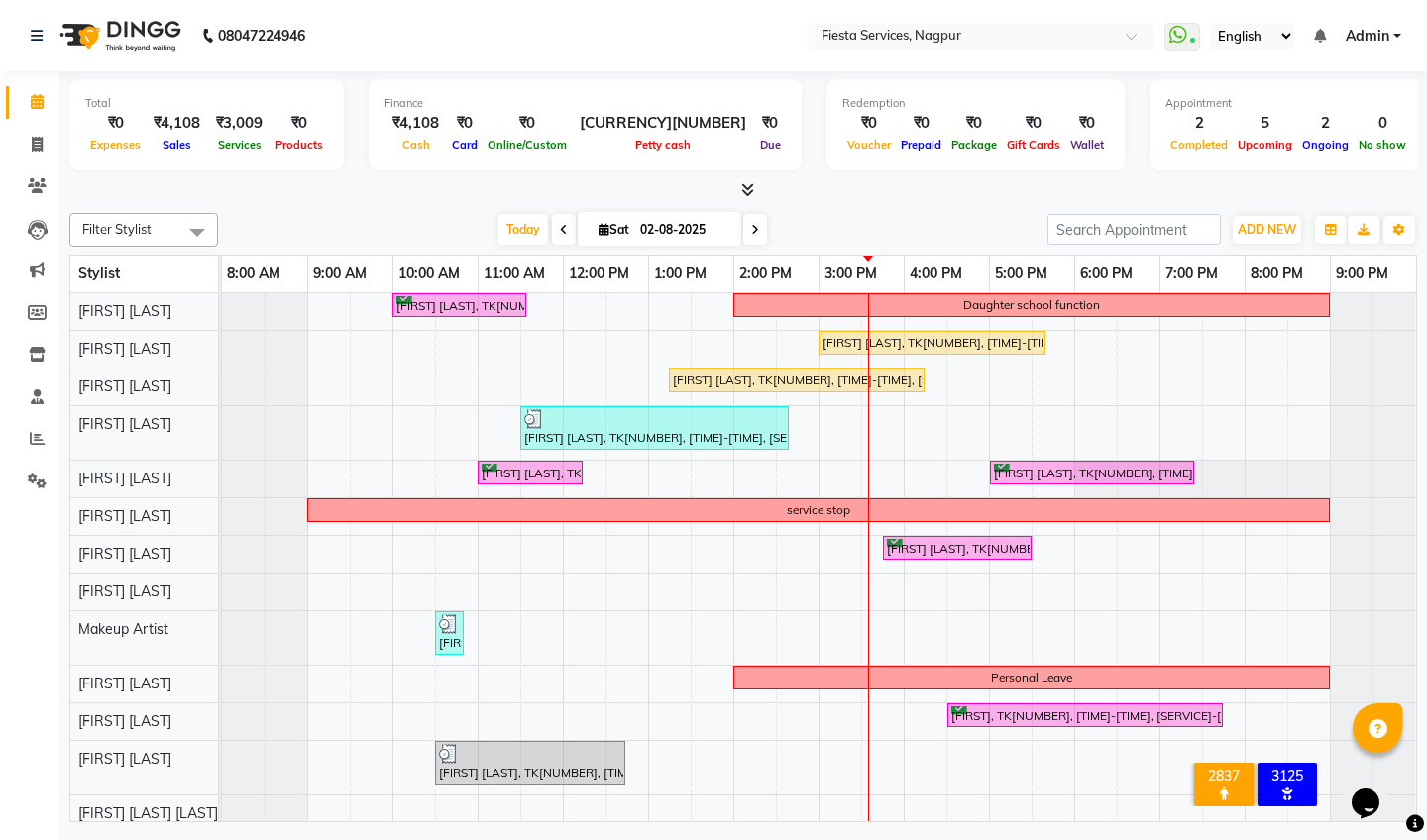 scroll, scrollTop: 51, scrollLeft: 0, axis: vertical 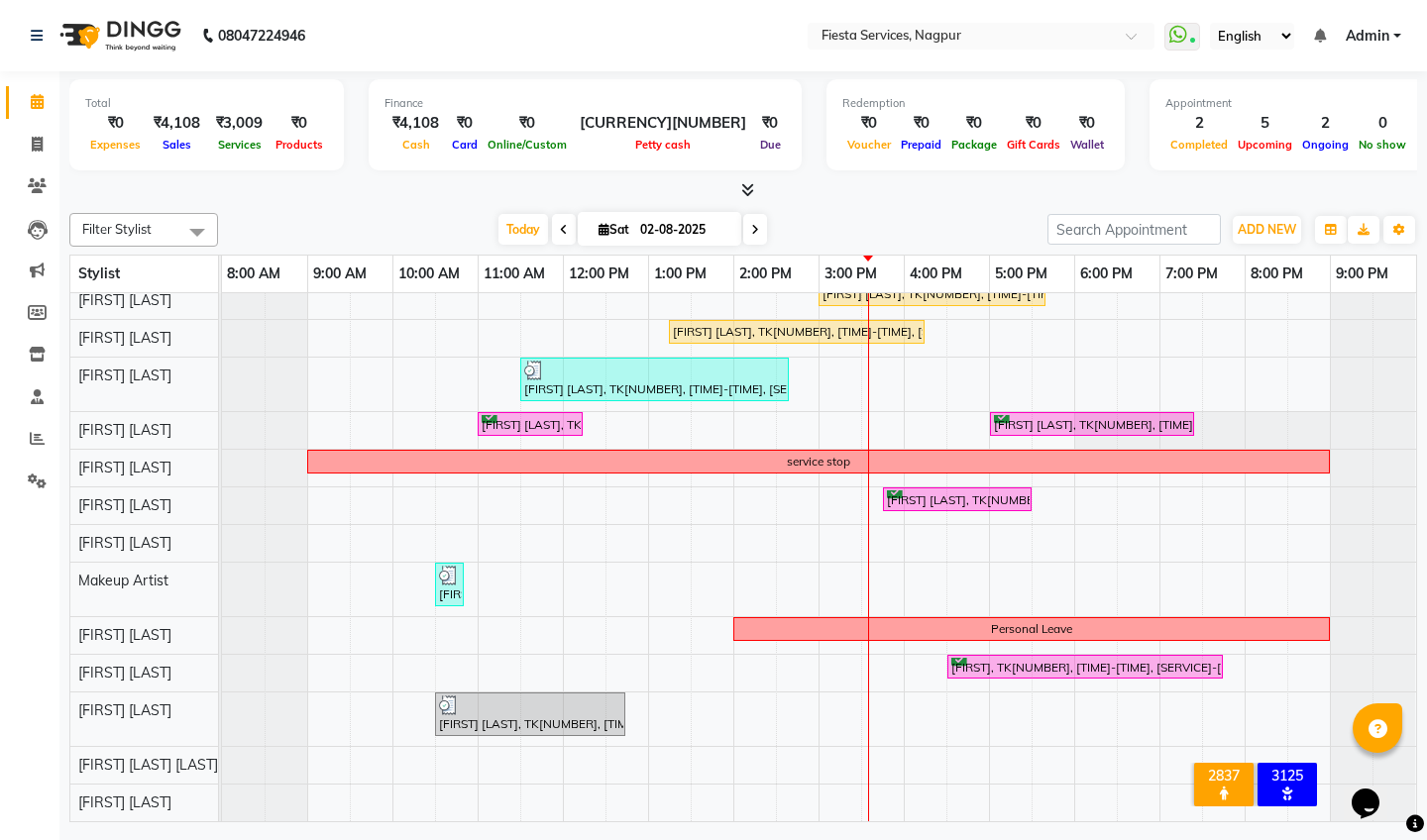 click at bounding box center (755, 229) 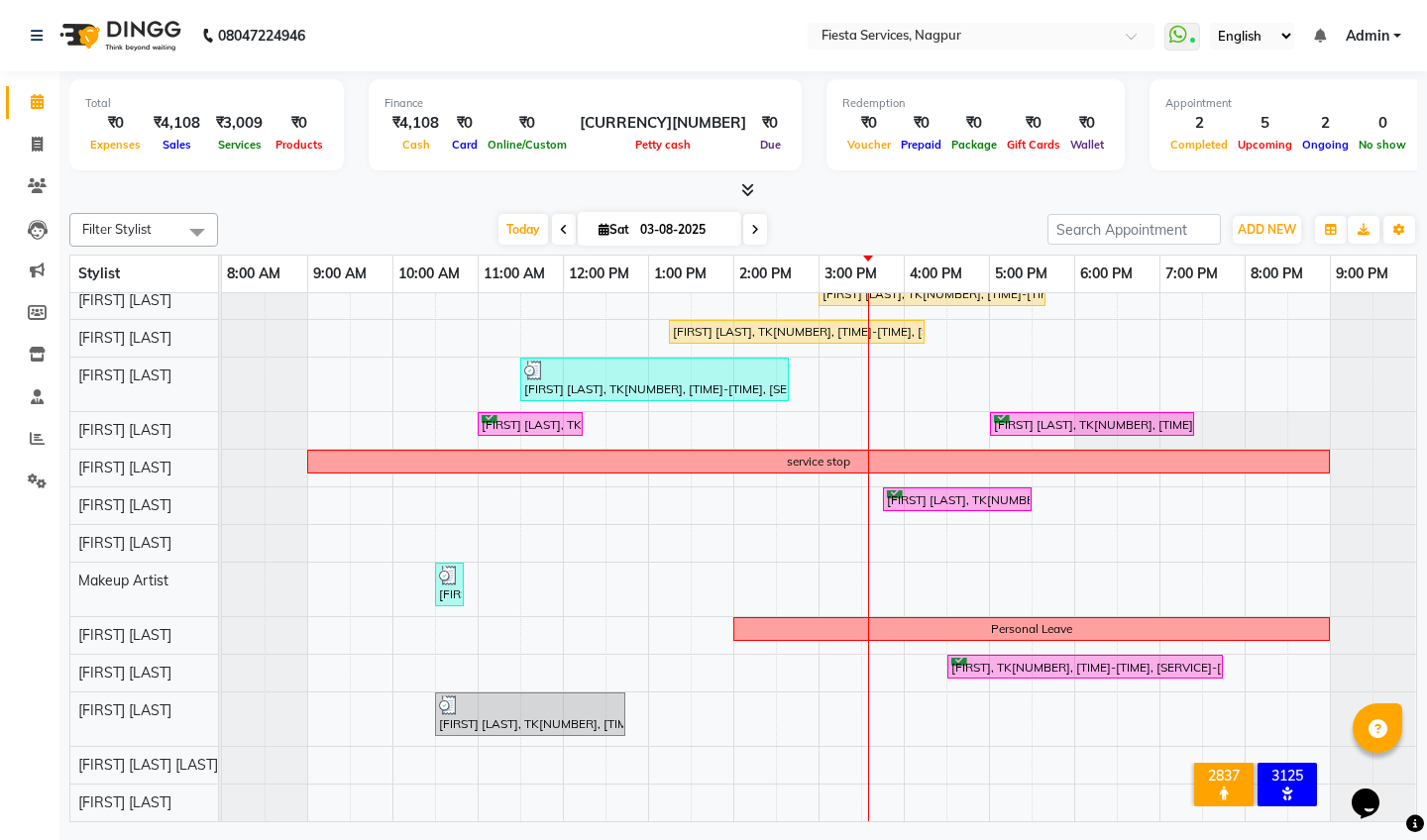 scroll, scrollTop: 0, scrollLeft: 0, axis: both 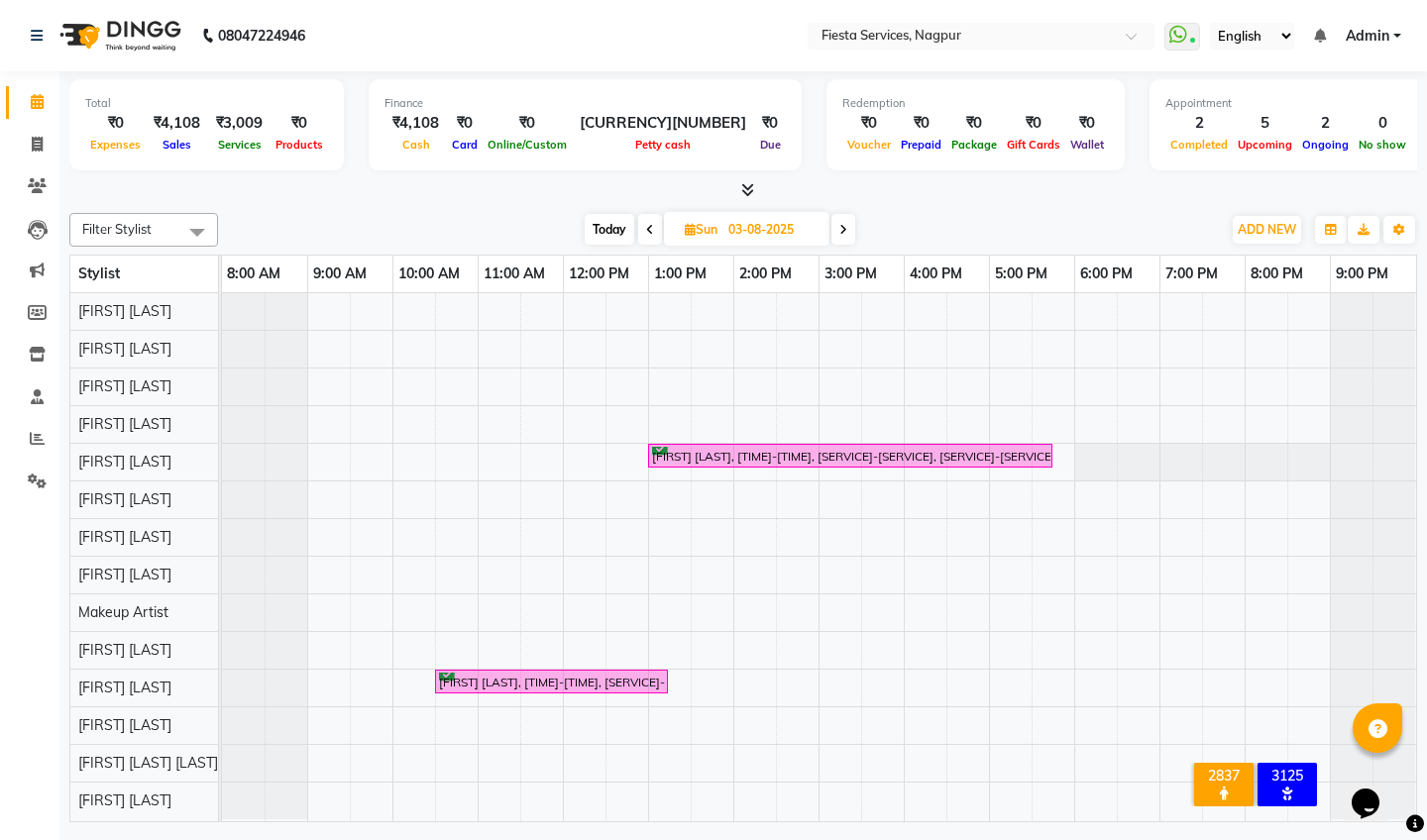 click at bounding box center [650, 229] 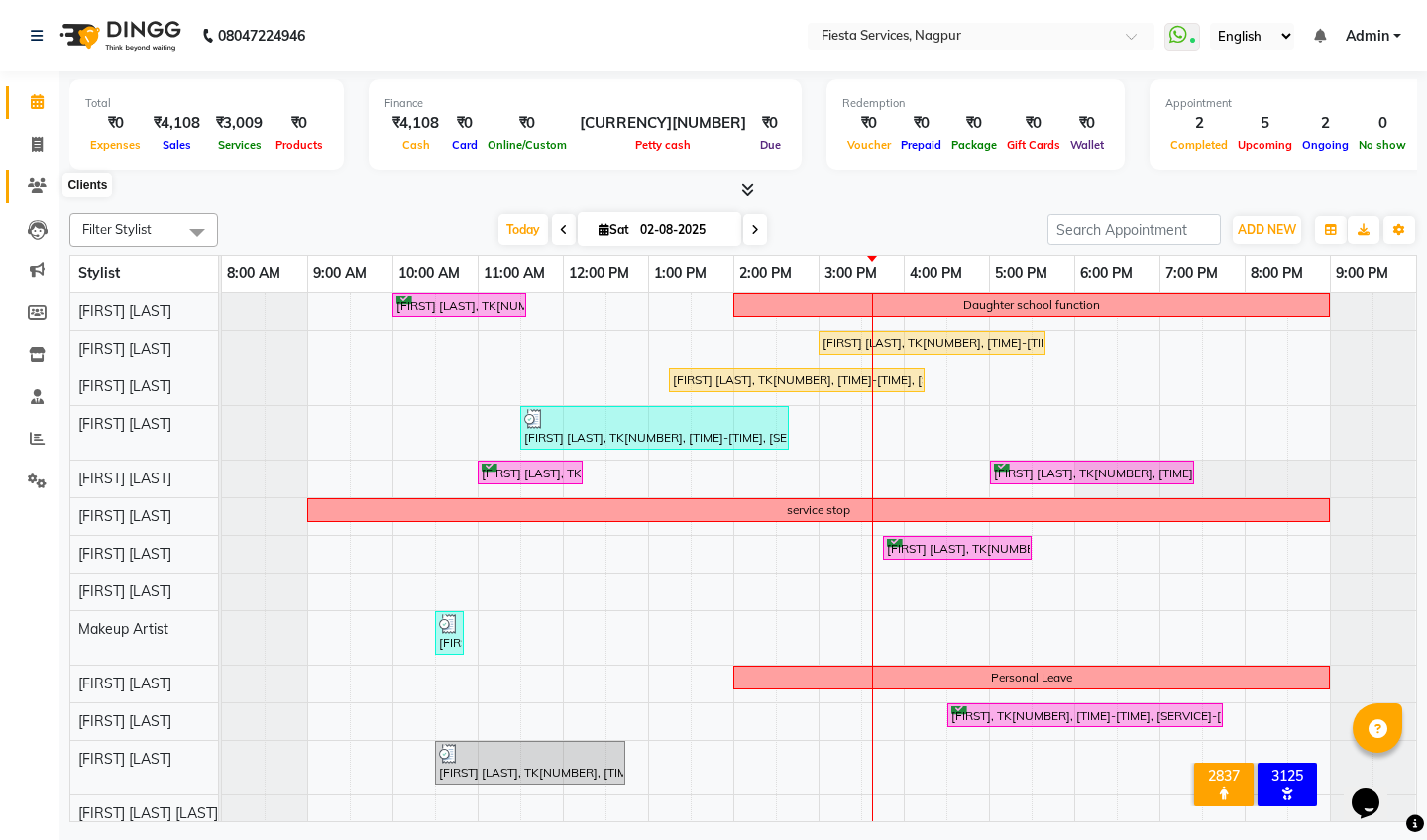 click 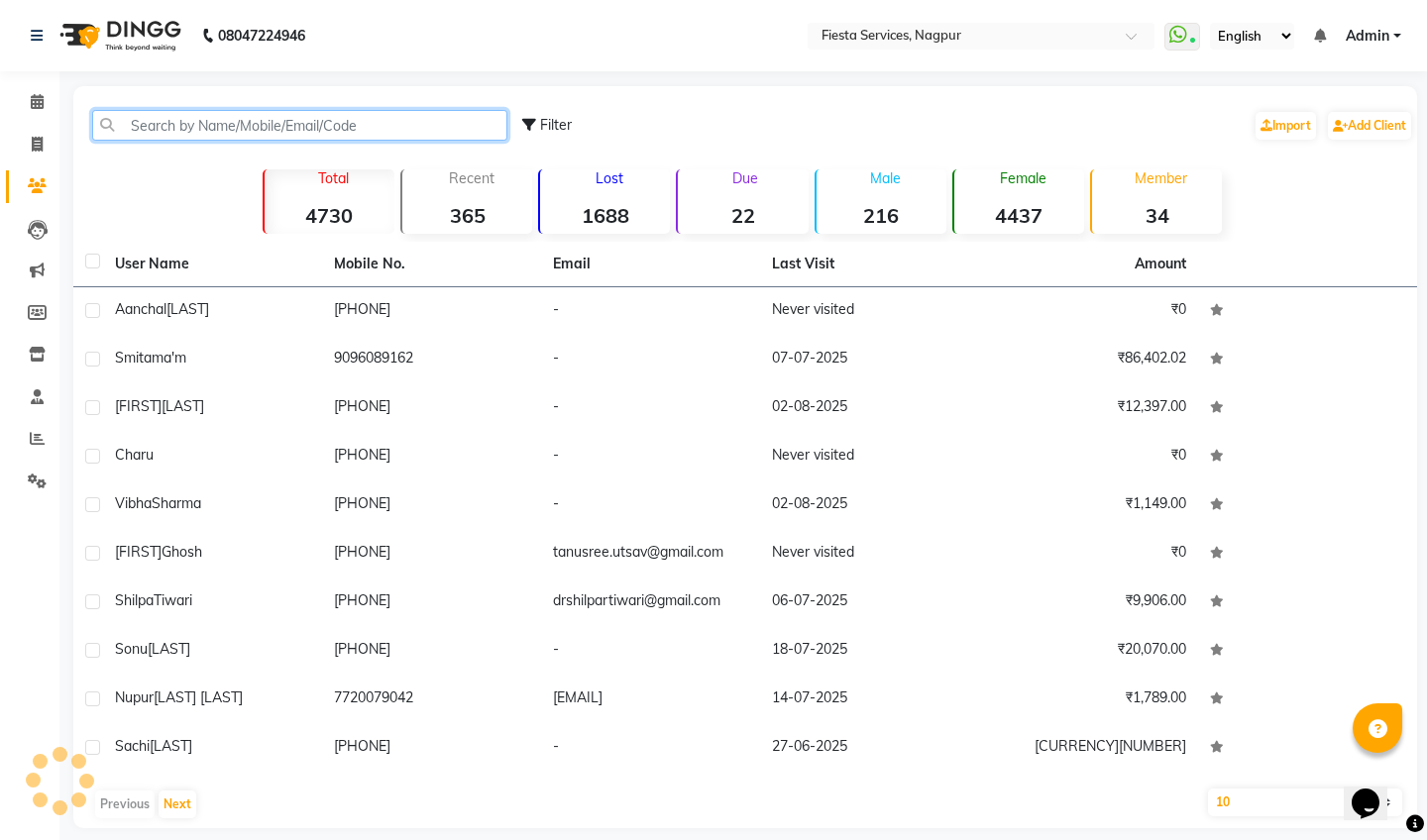 click 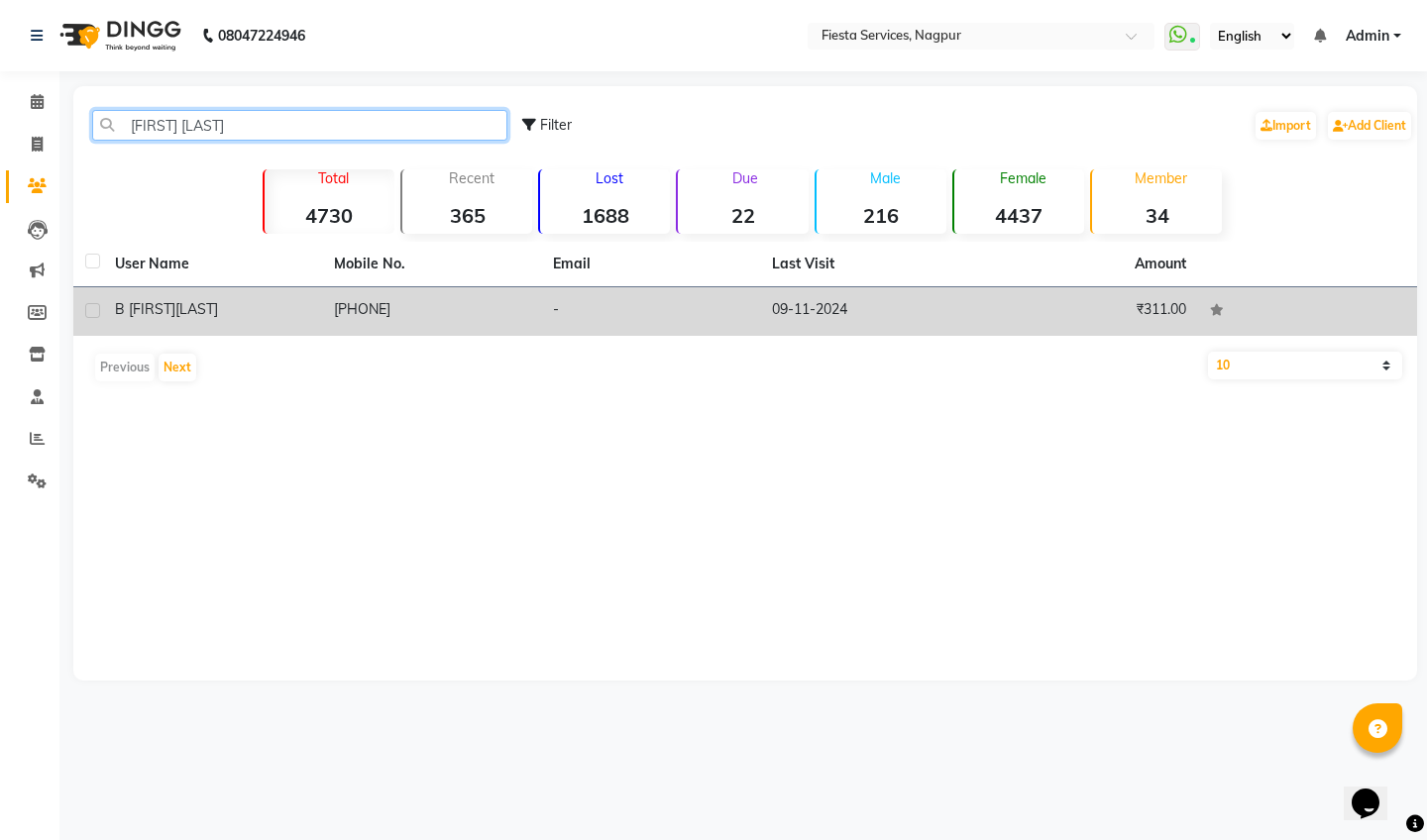 type on "[FIRST] [LAST]" 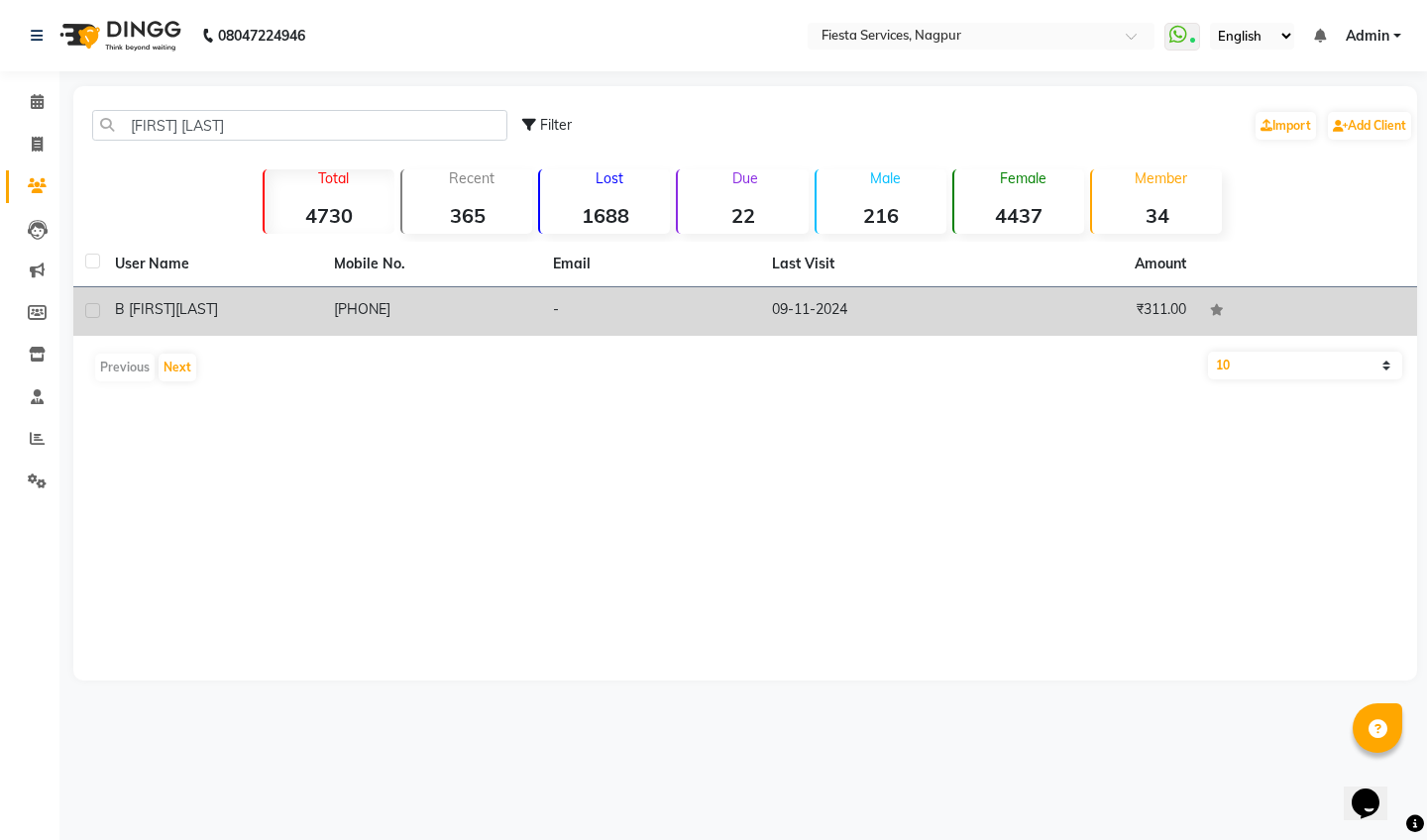 click on "B [FIRST] [LAST]" 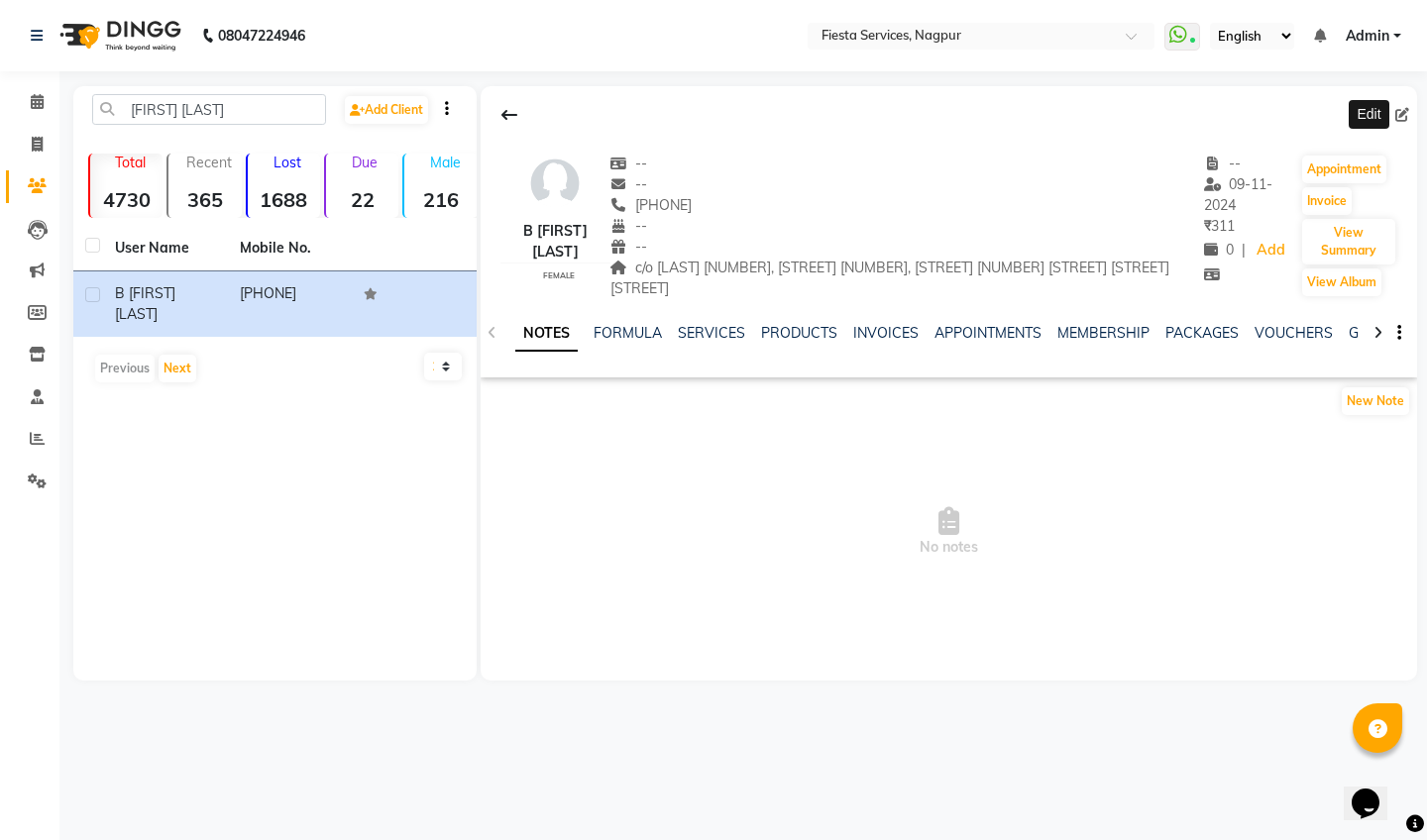click 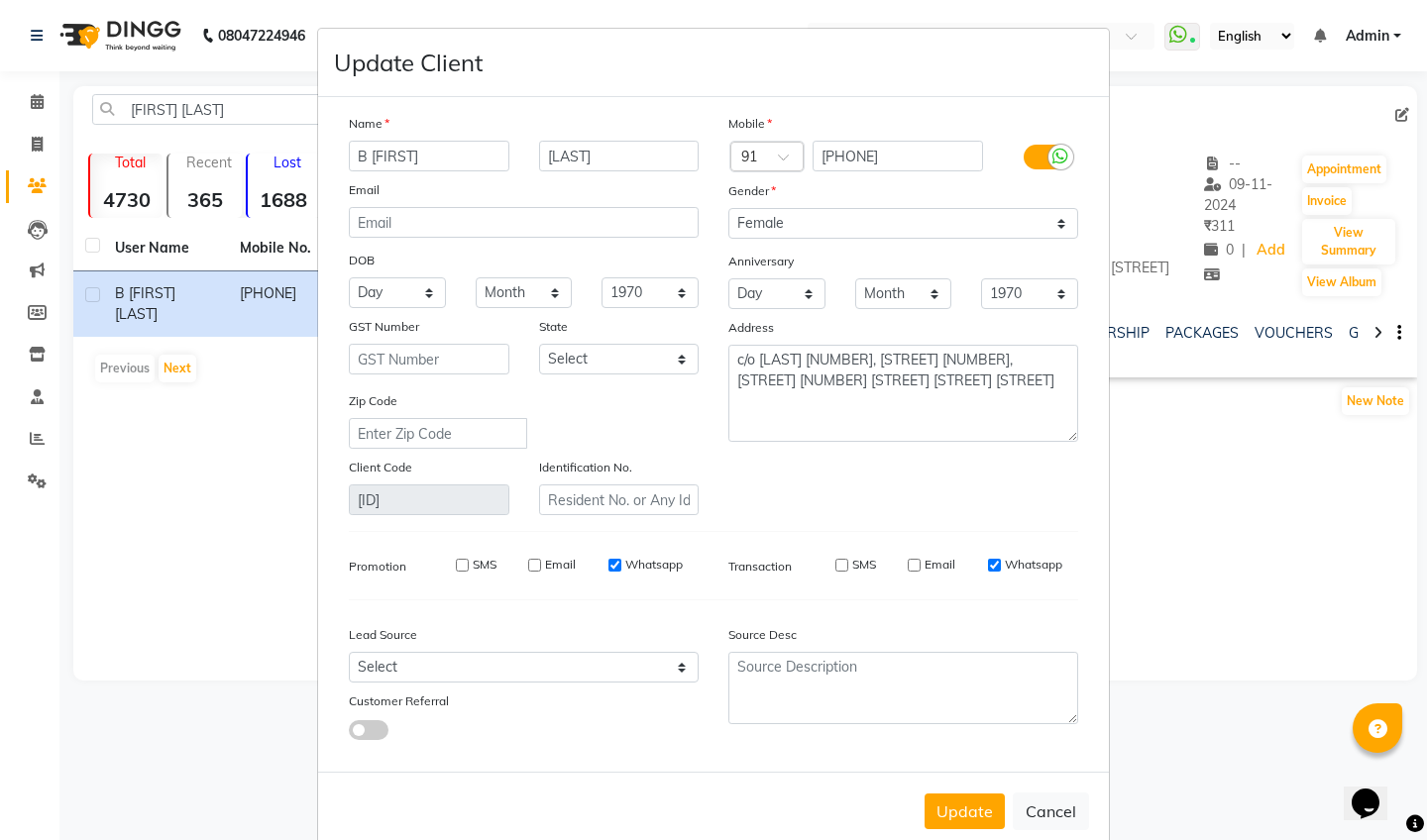 click at bounding box center (1060, 157) 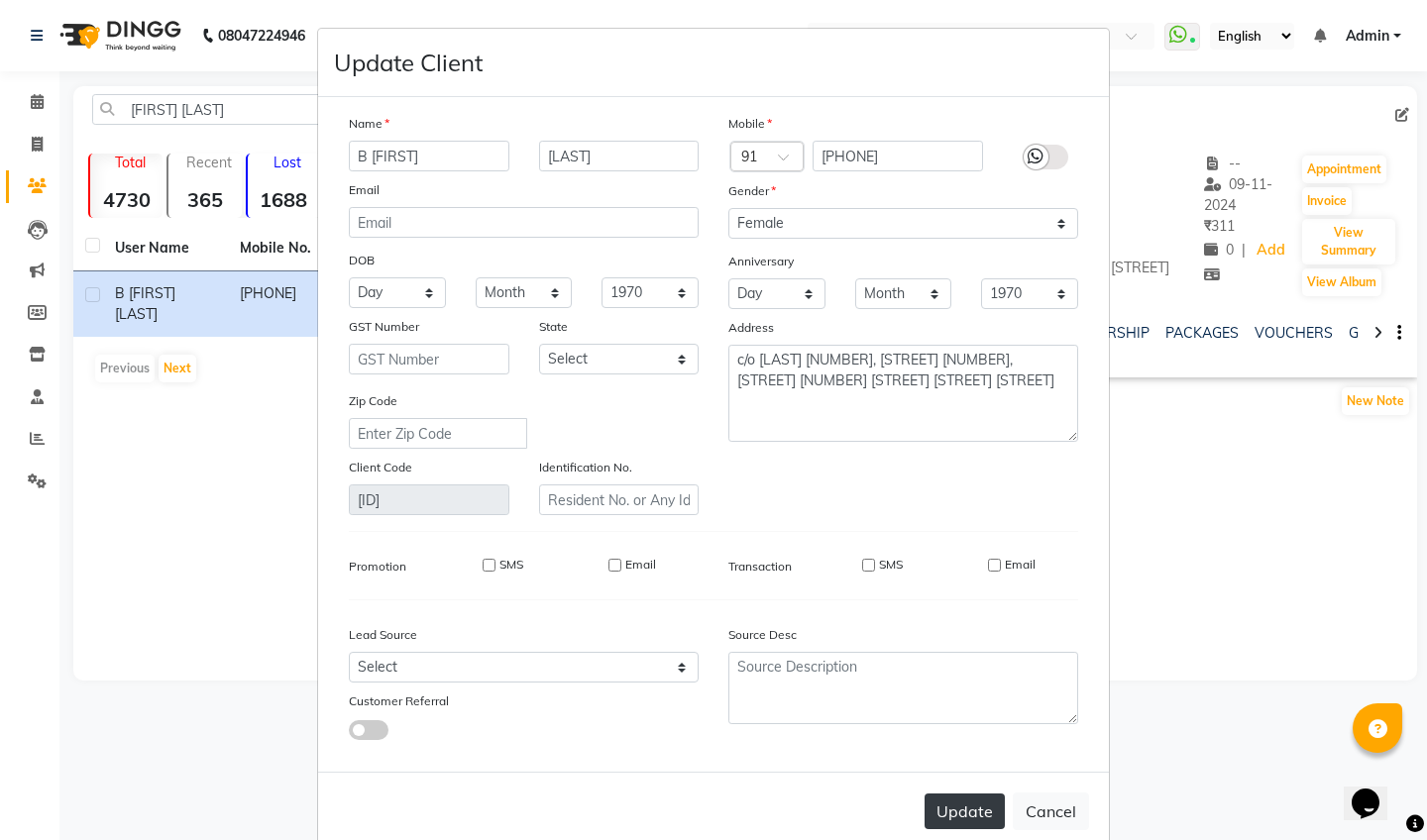 click on "Update" at bounding box center (964, 811) 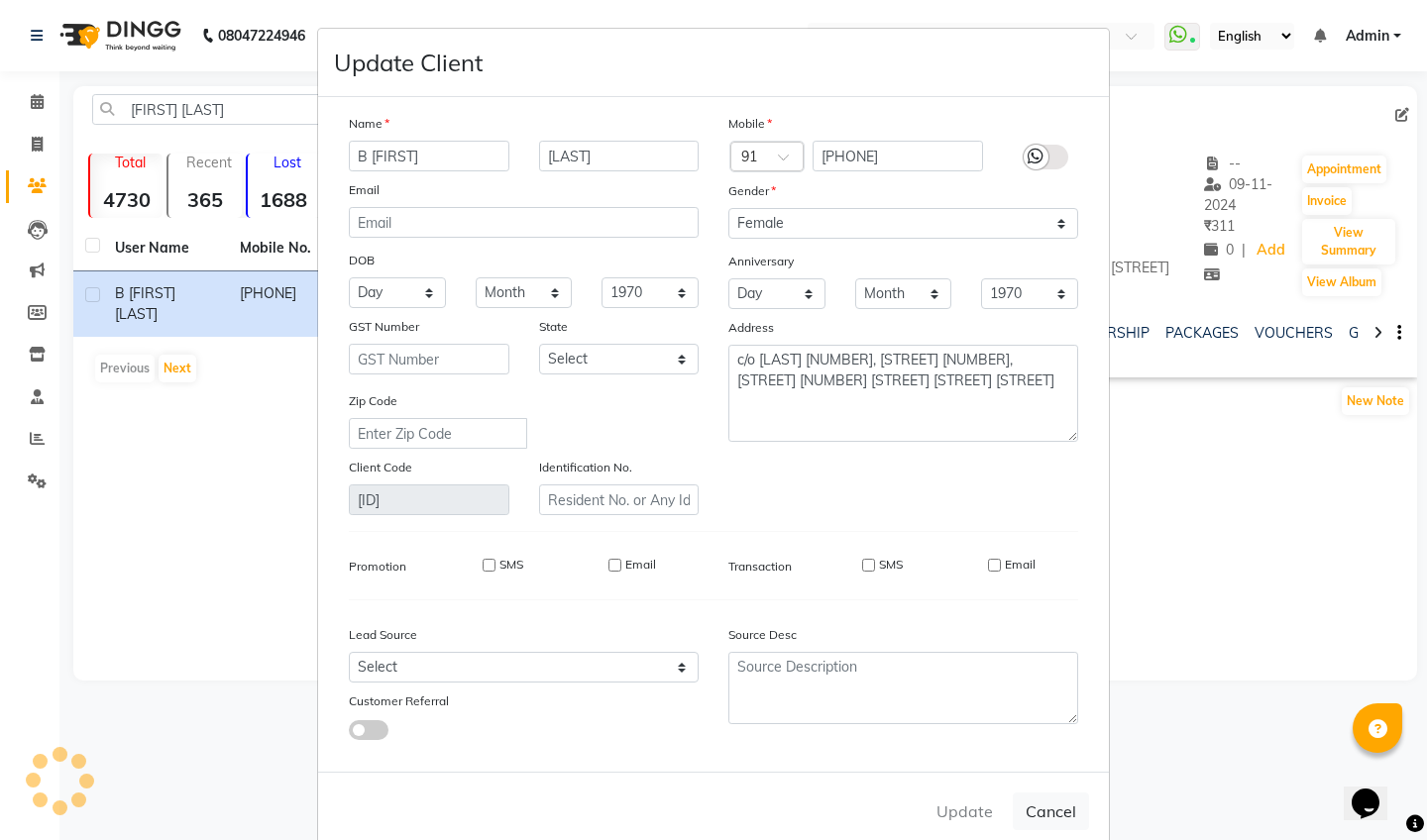 type 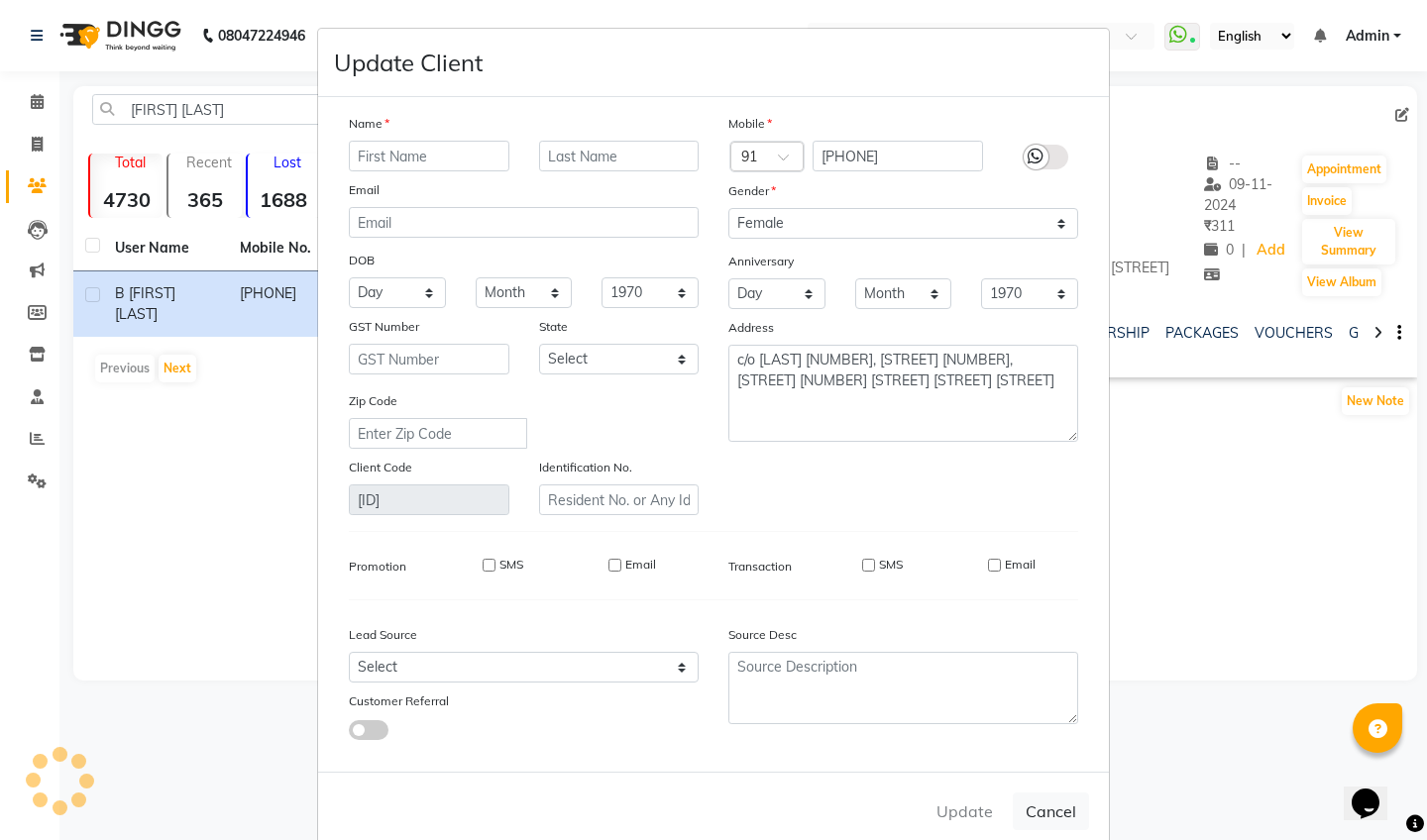 select 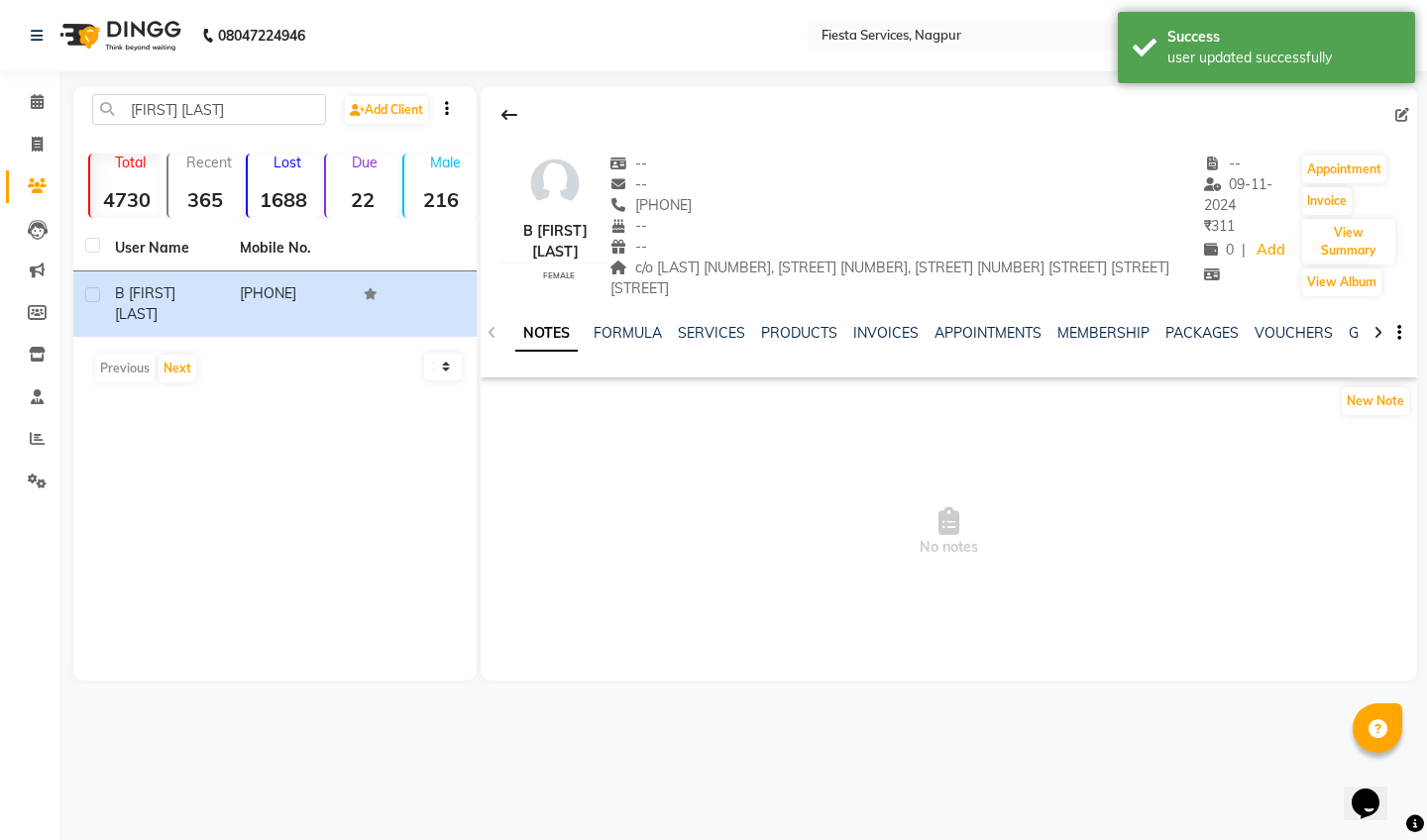 click on "NOTES FORMULA SERVICES PRODUCTS INVOICES APPOINTMENTS MEMBERSHIP PACKAGES VOUCHERS GIFTCARDS POINTS FORMS FAMILY CARDS WALLET" 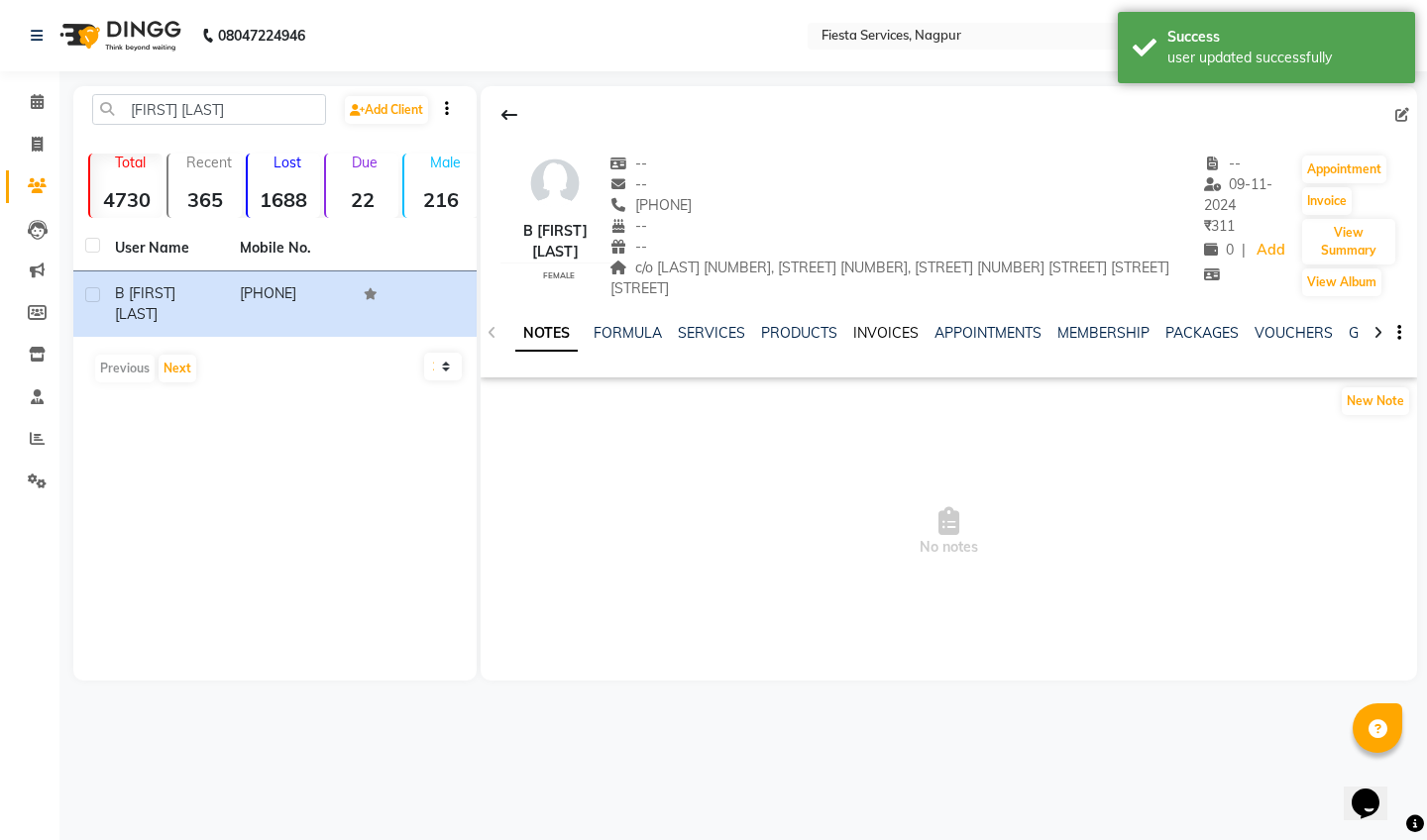 click on "INVOICES" 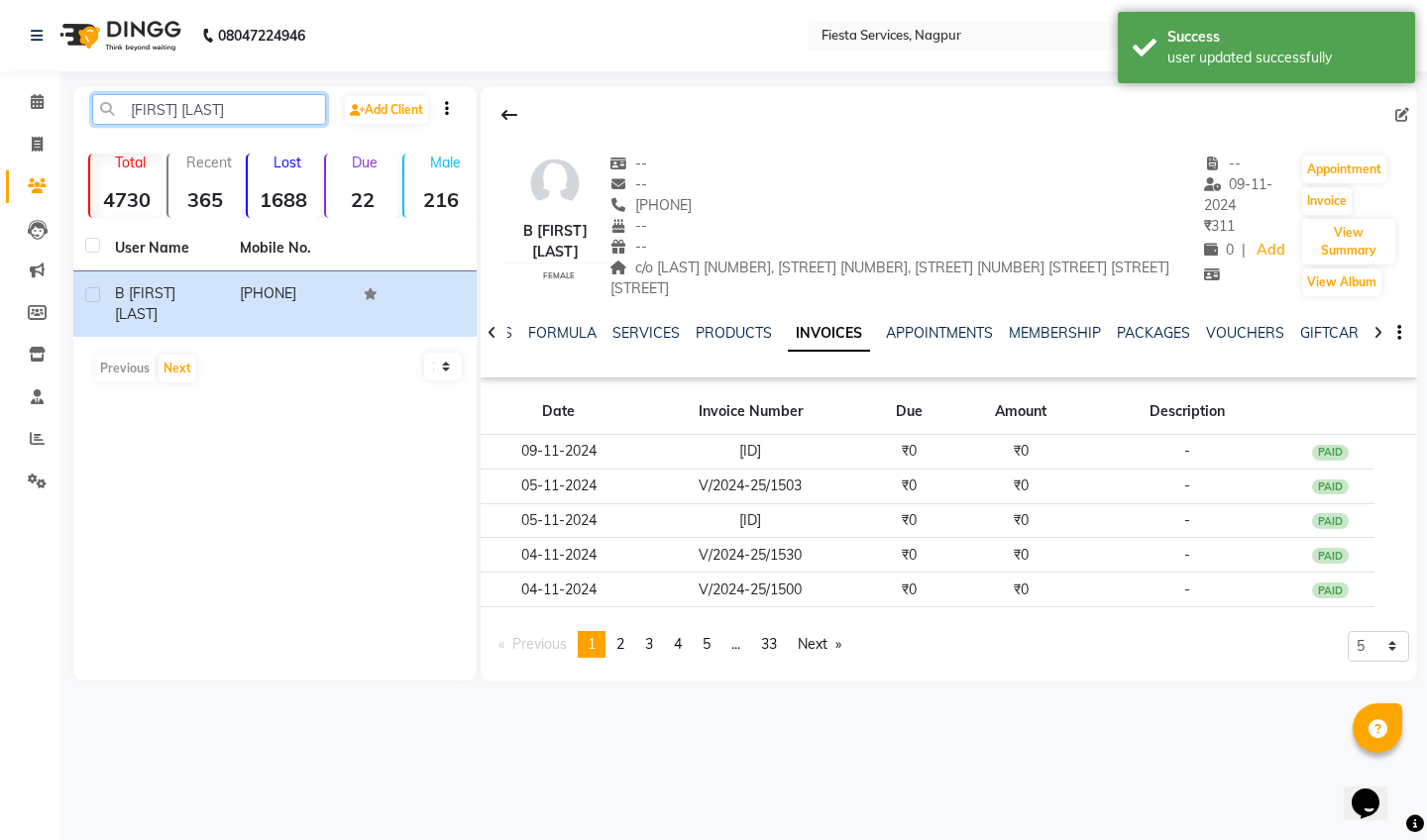 click on "[FIRST] [LAST]" 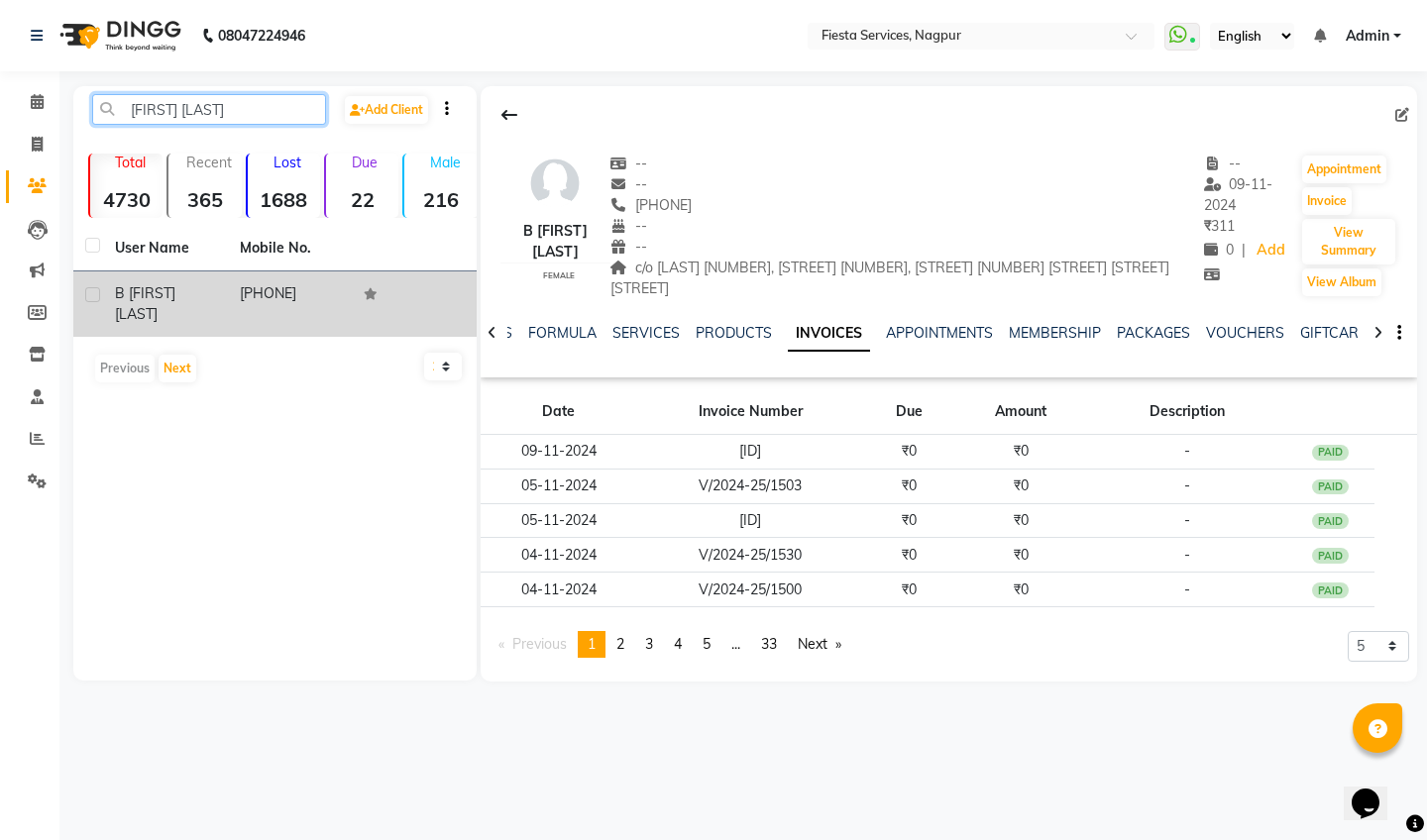 type on "[FIRST] [LAST]" 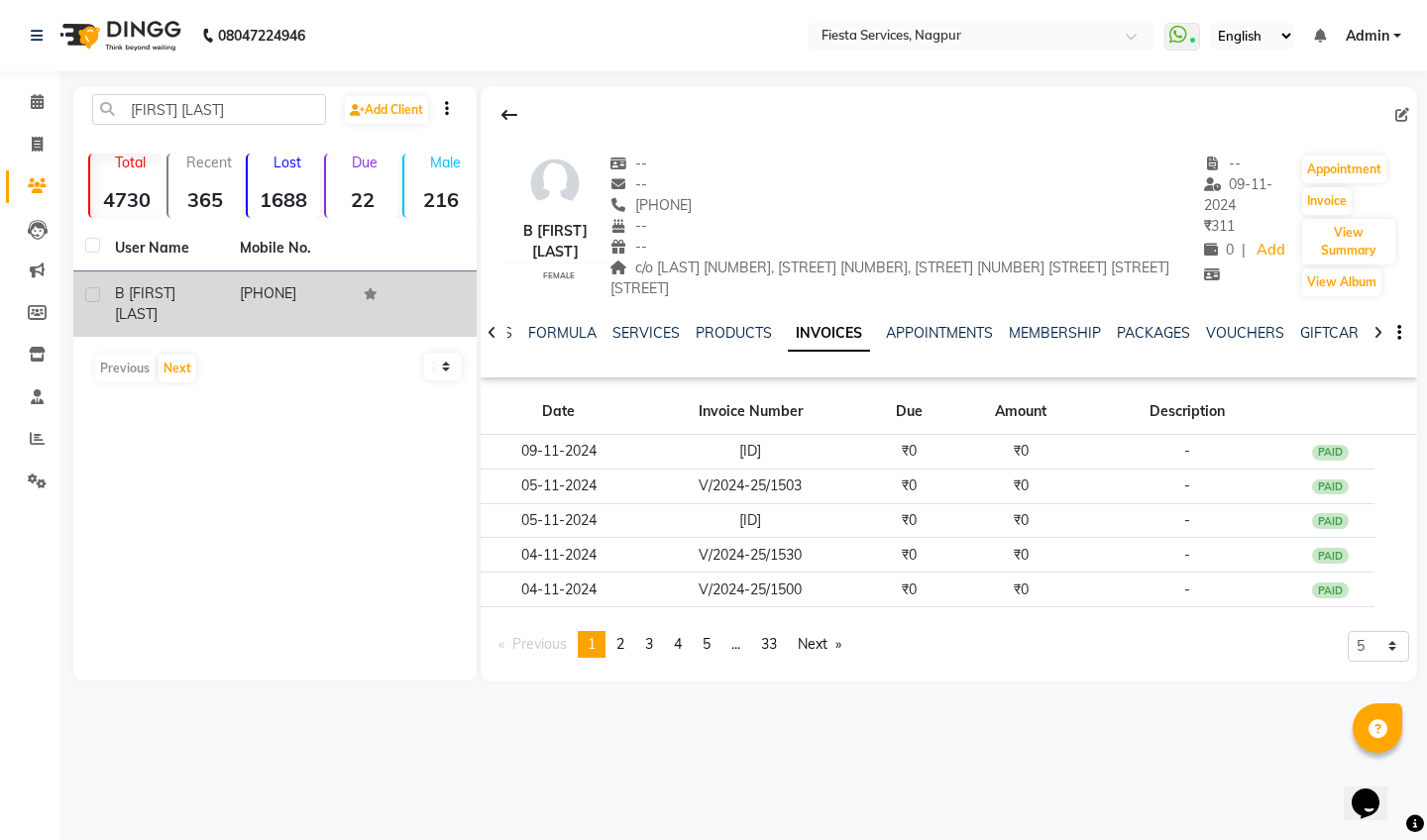 click on "B [FIRST] [LAST]" 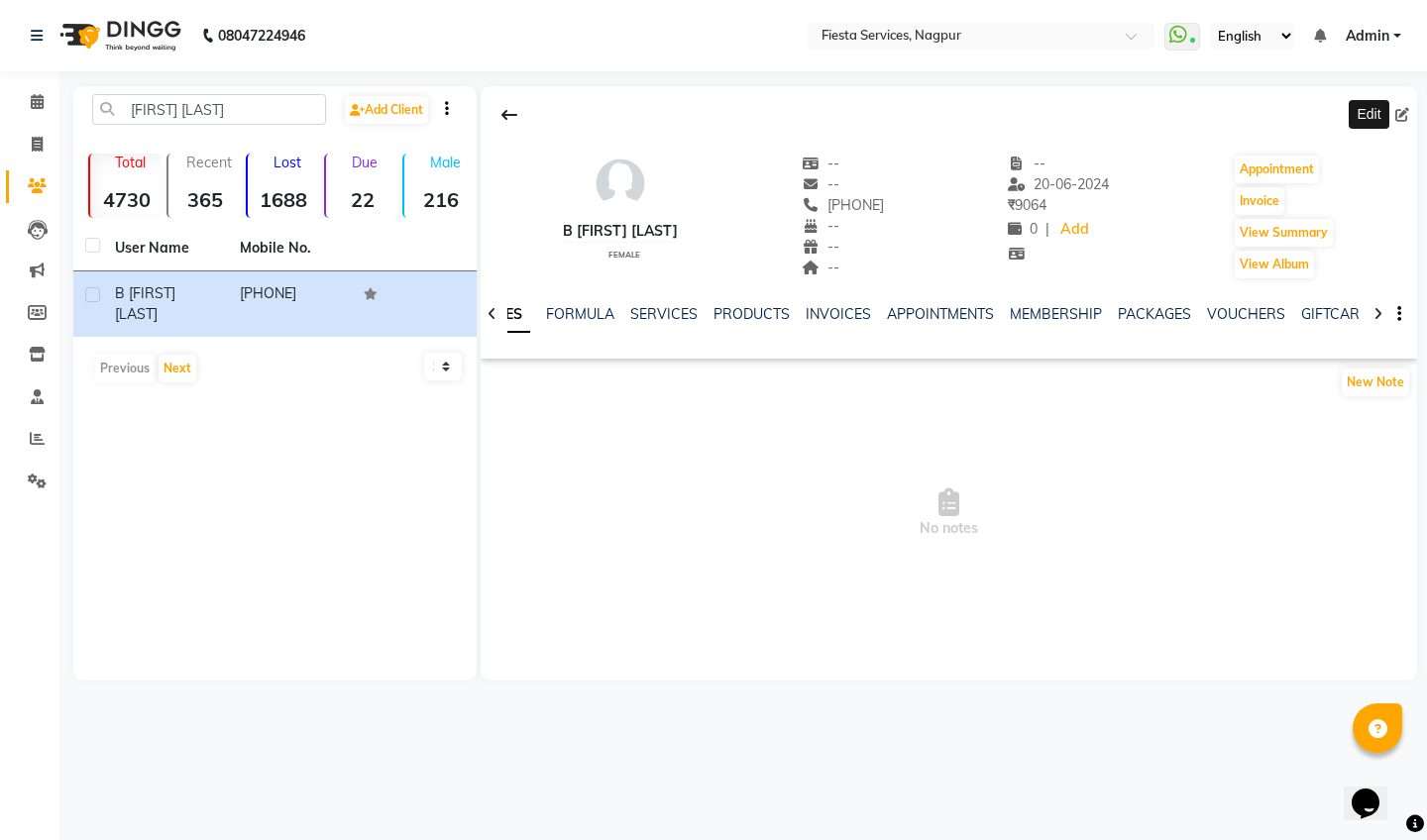 click 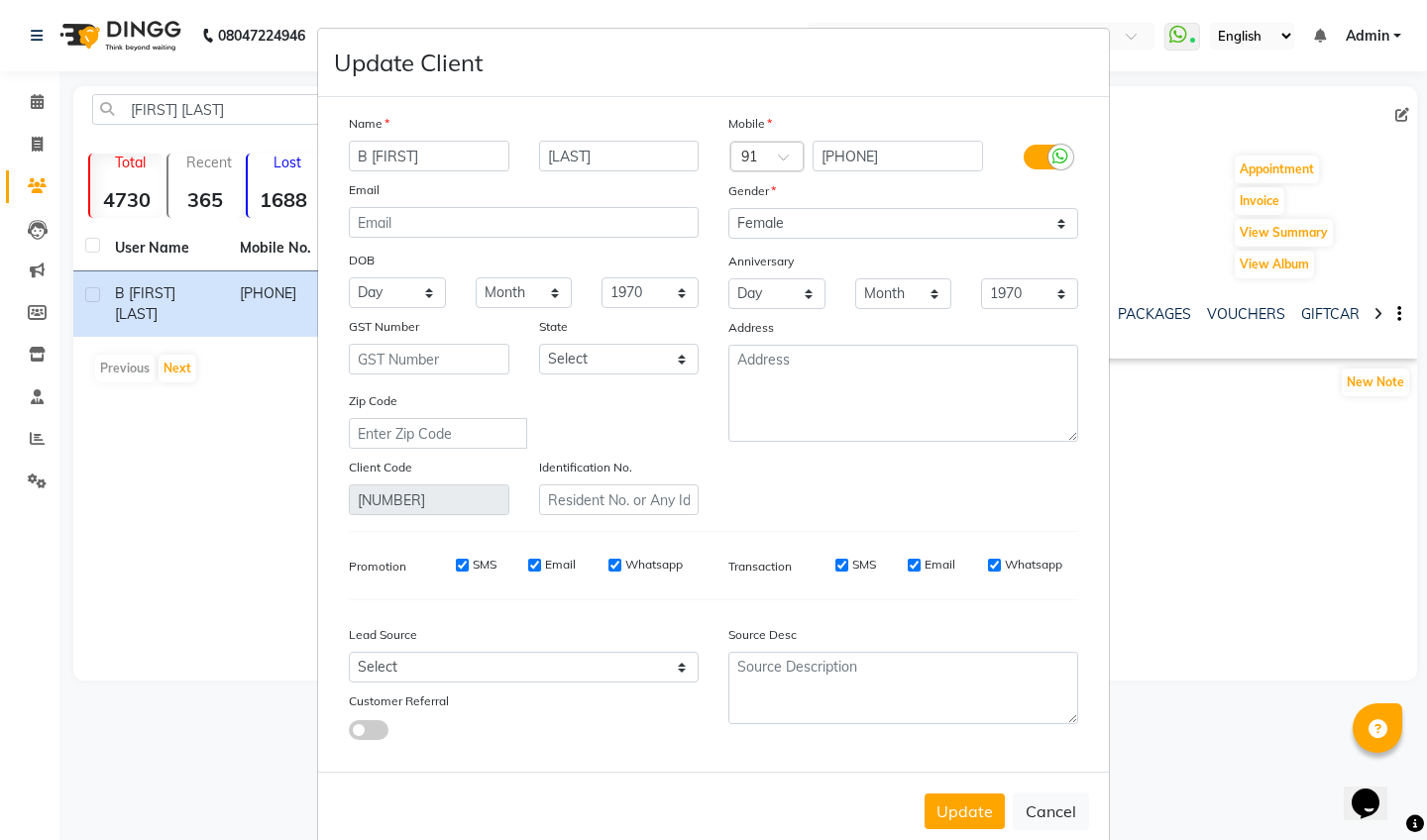 click at bounding box center (1045, 157) 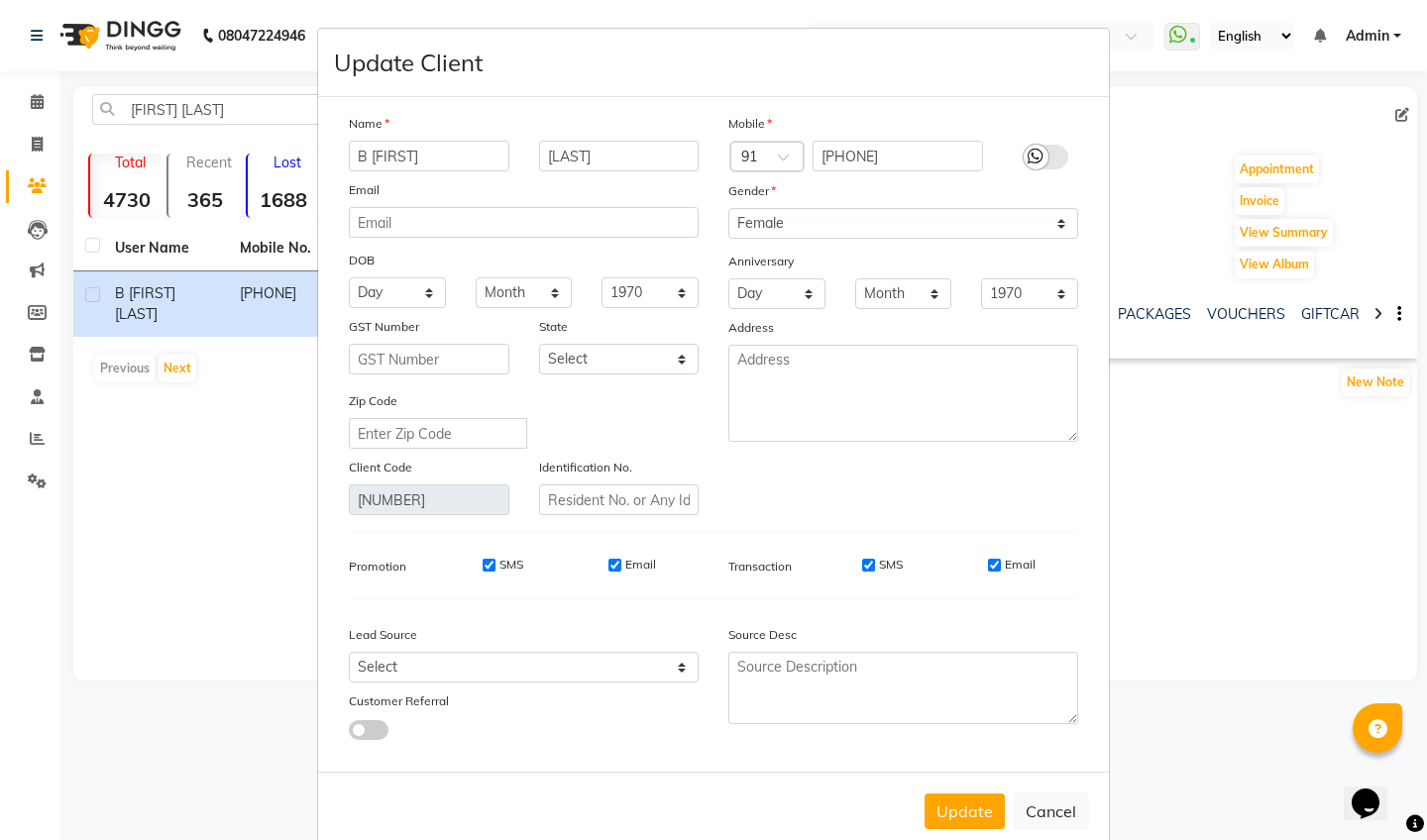 click on "SMS" at bounding box center [489, 565] 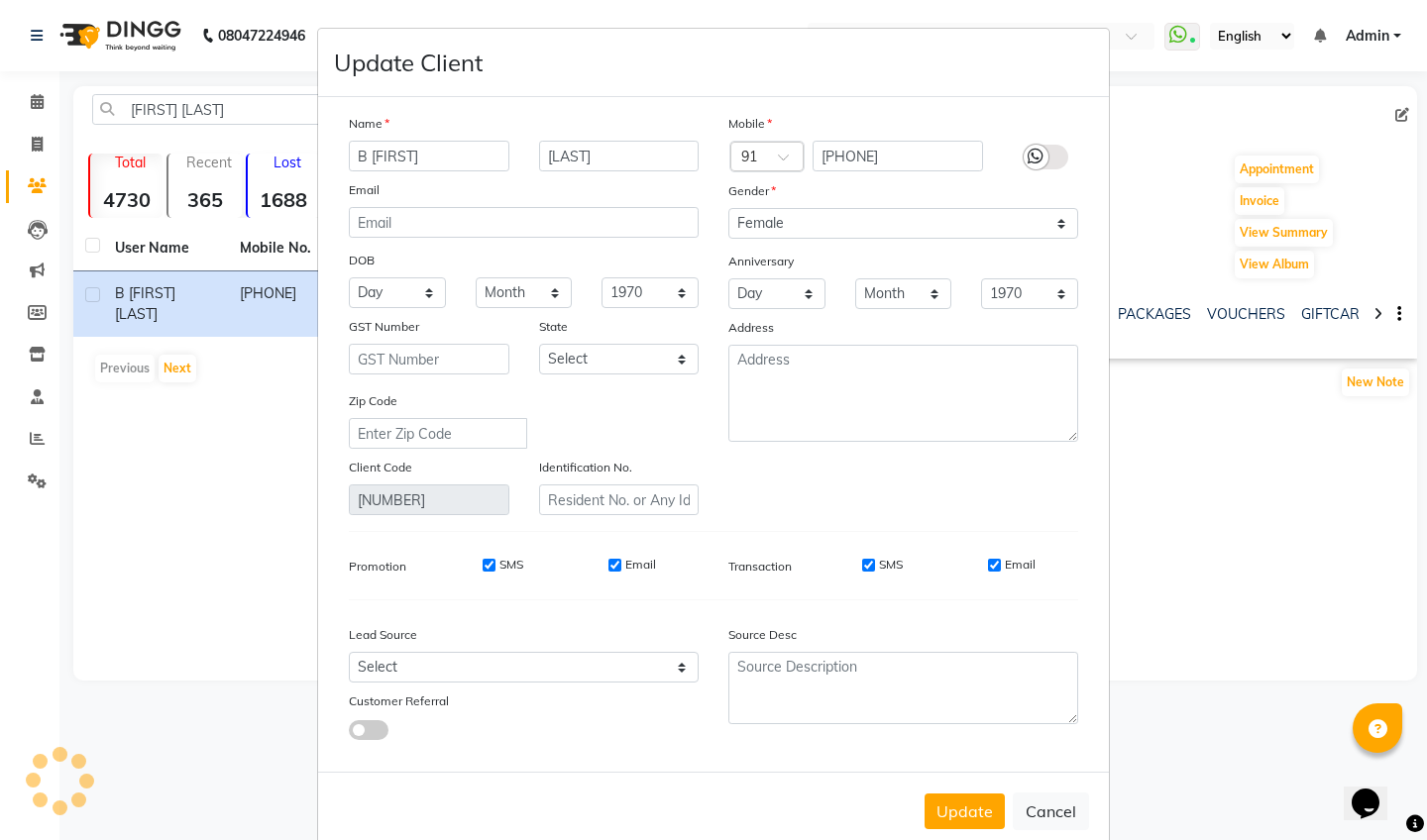 click on "SMS" at bounding box center [489, 565] 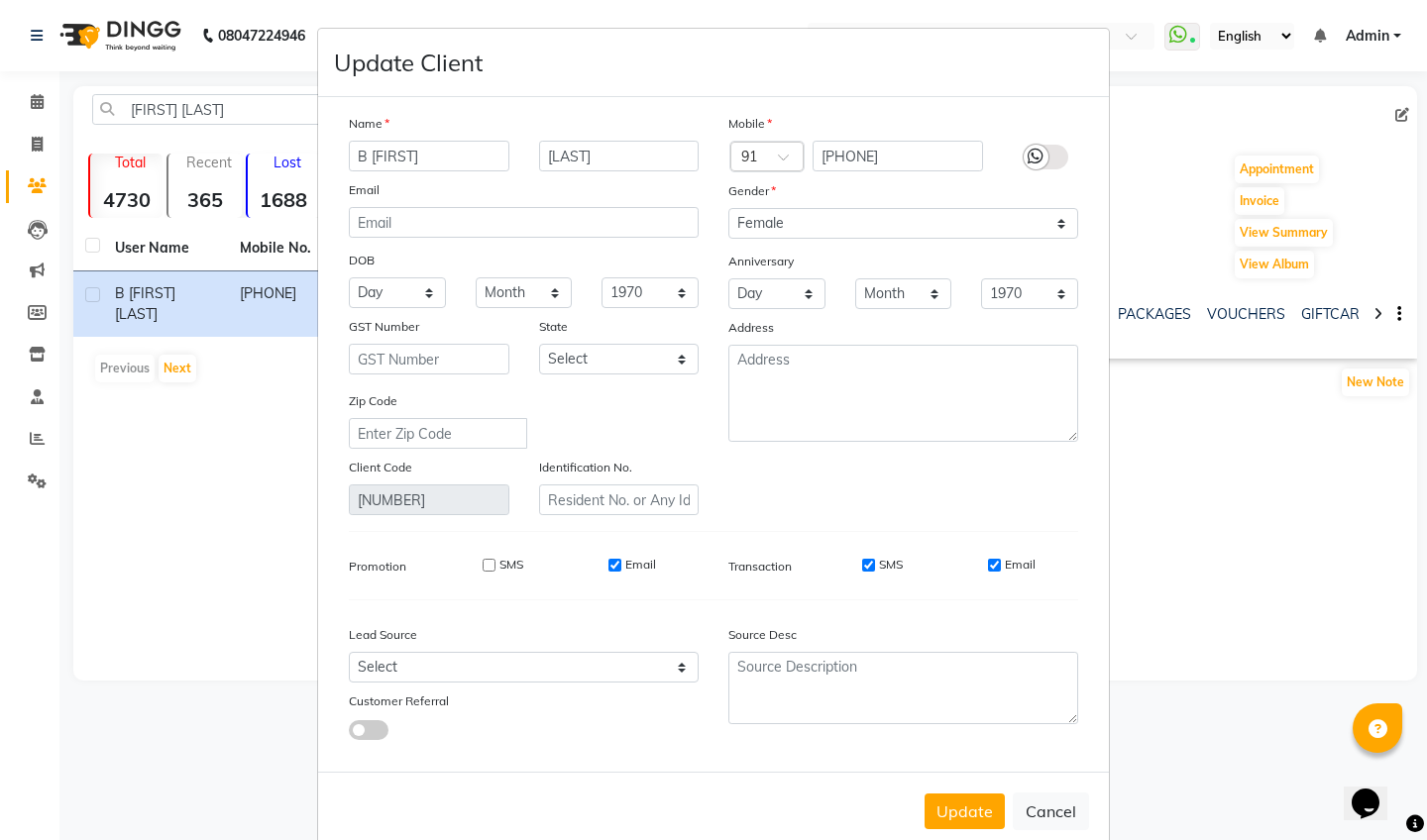 click on "Email" at bounding box center (640, 565) 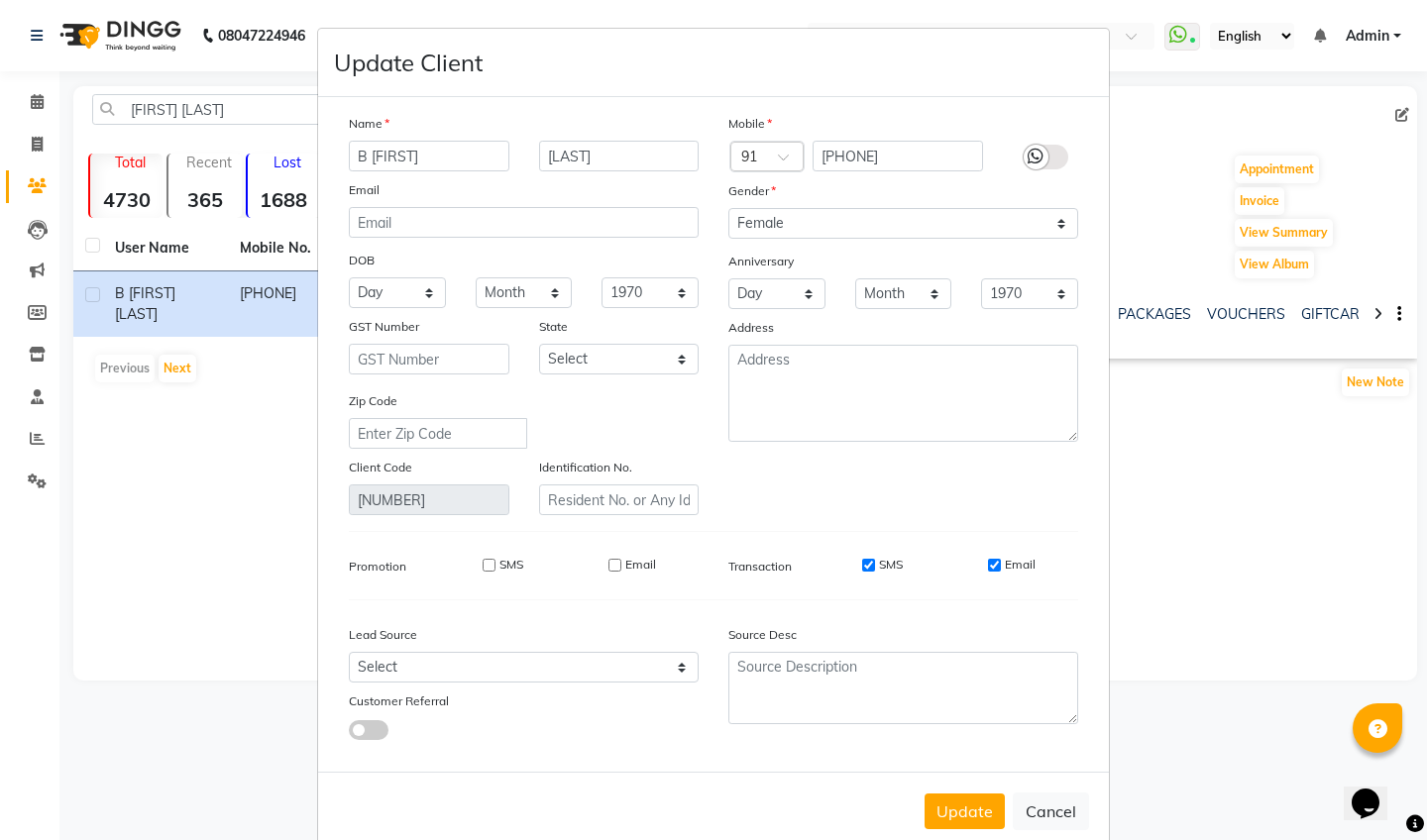 click on "SMS" at bounding box center [868, 565] 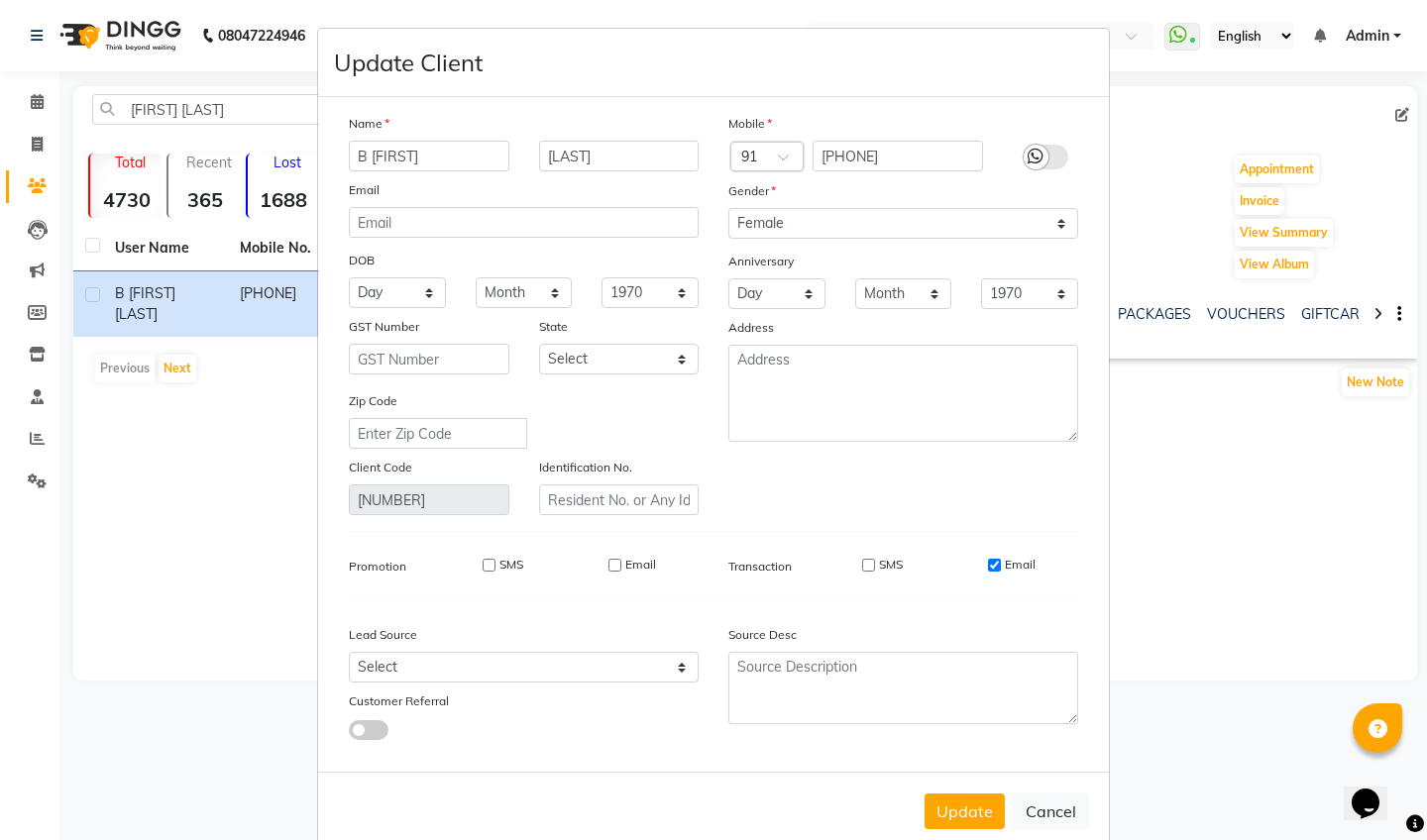 click on "Email" at bounding box center (1012, 565) 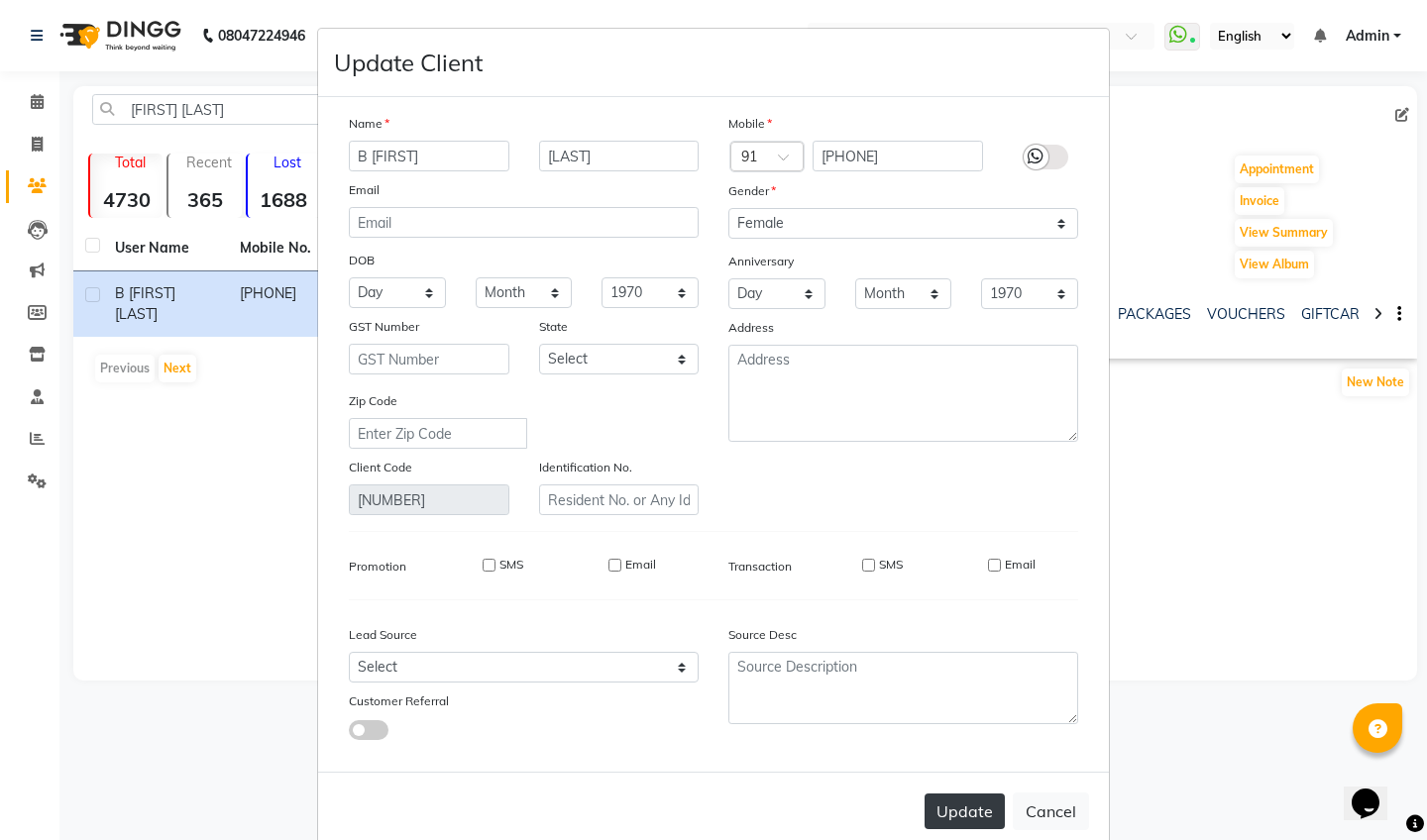 click on "Update" at bounding box center (964, 811) 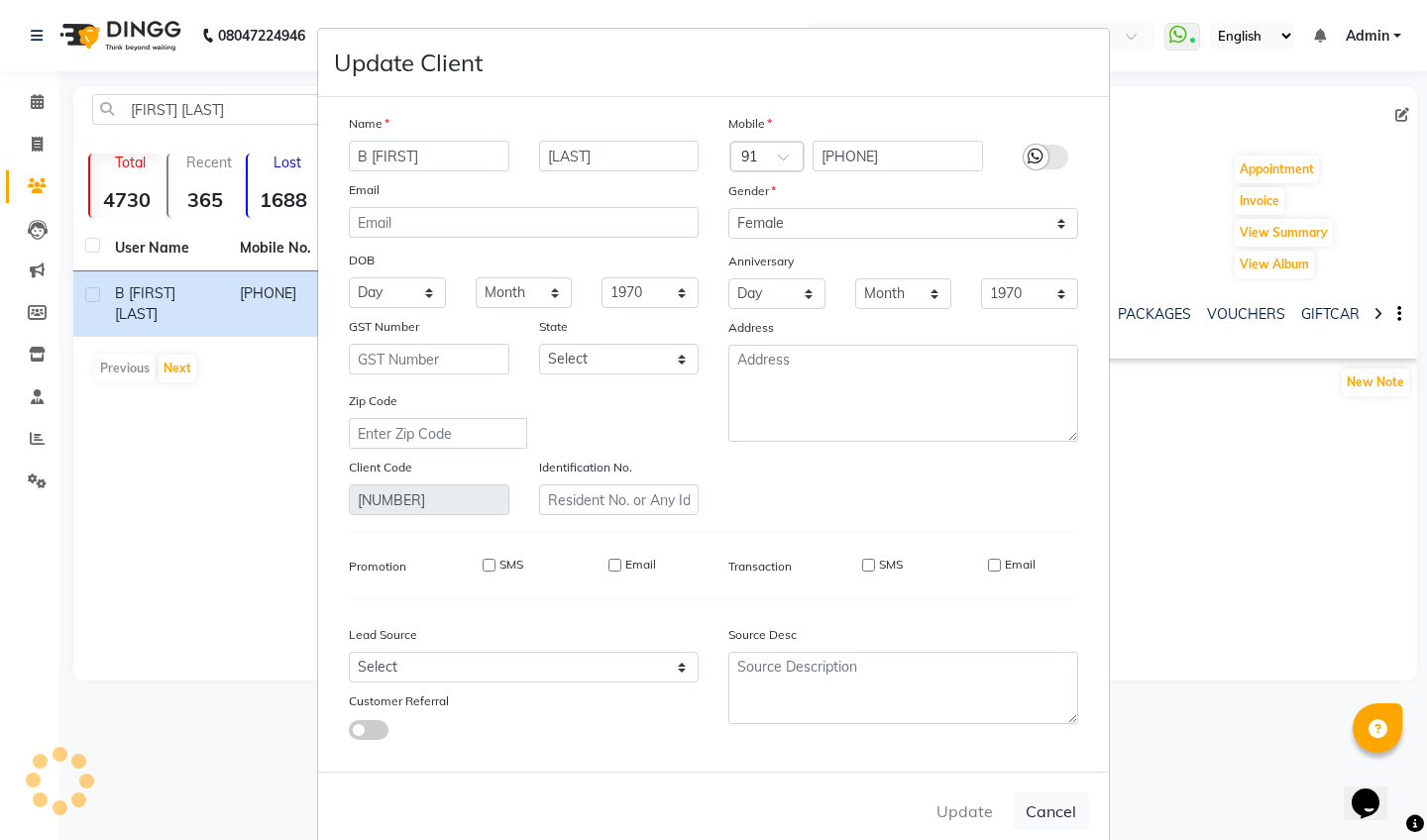 type 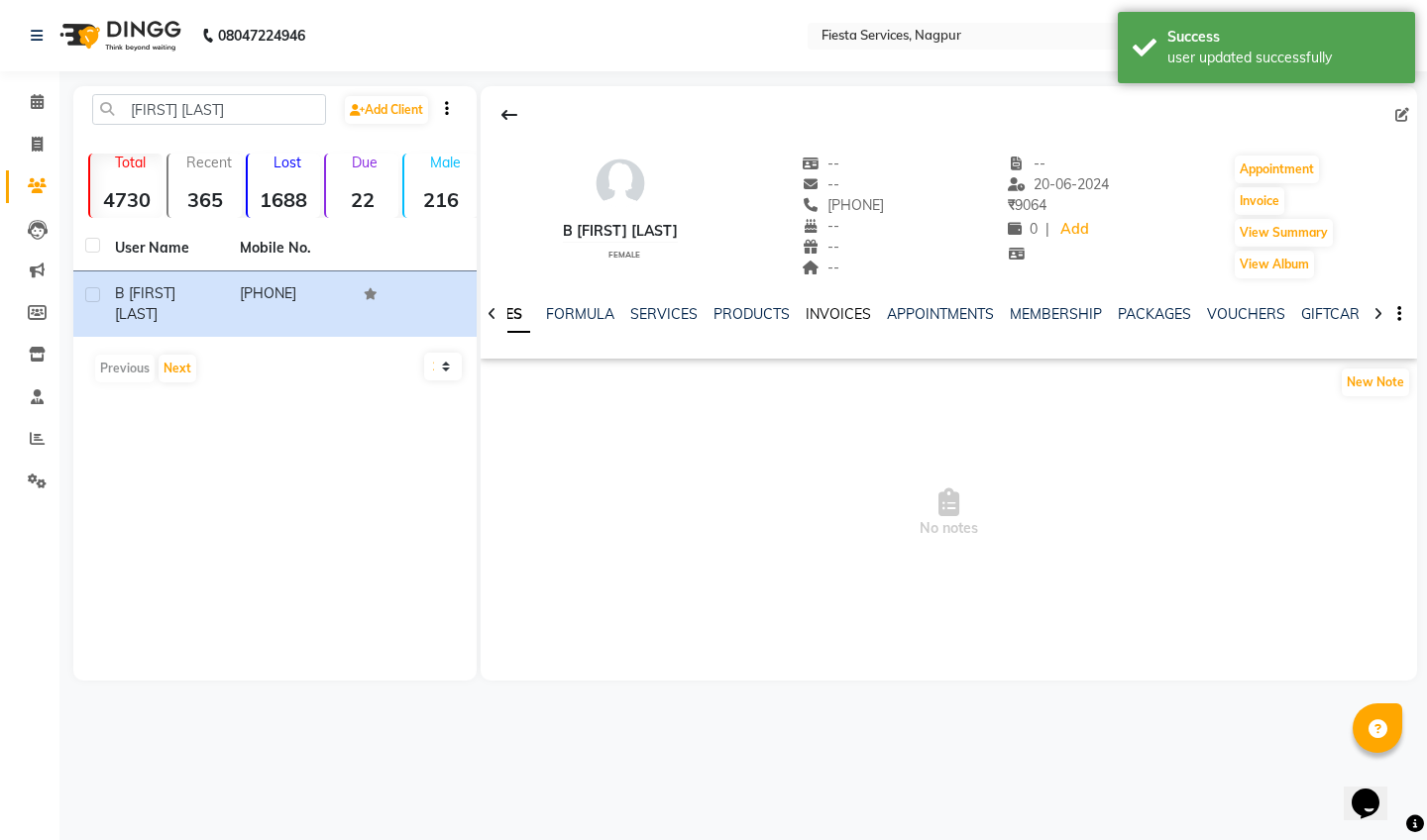 click on "INVOICES" 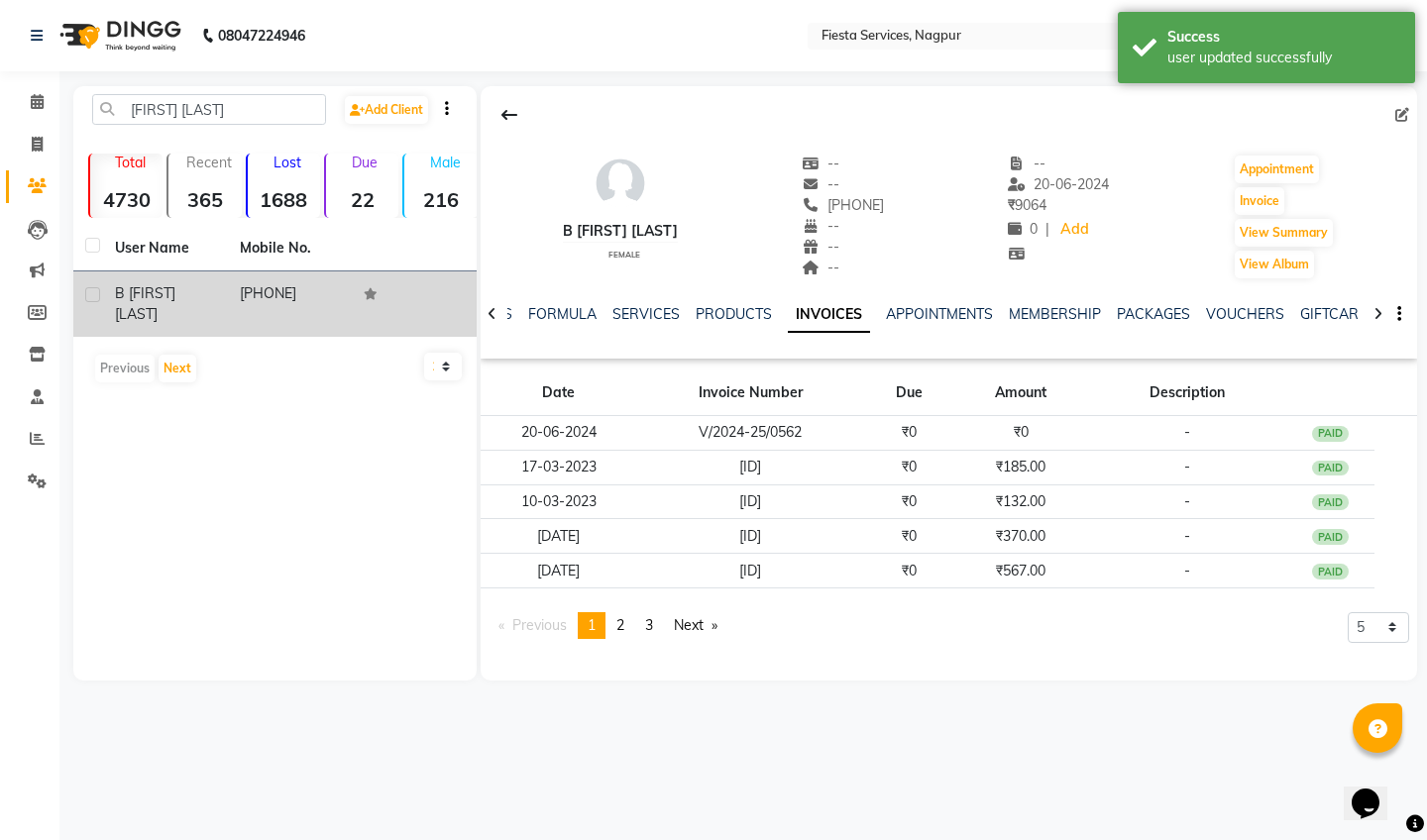 click 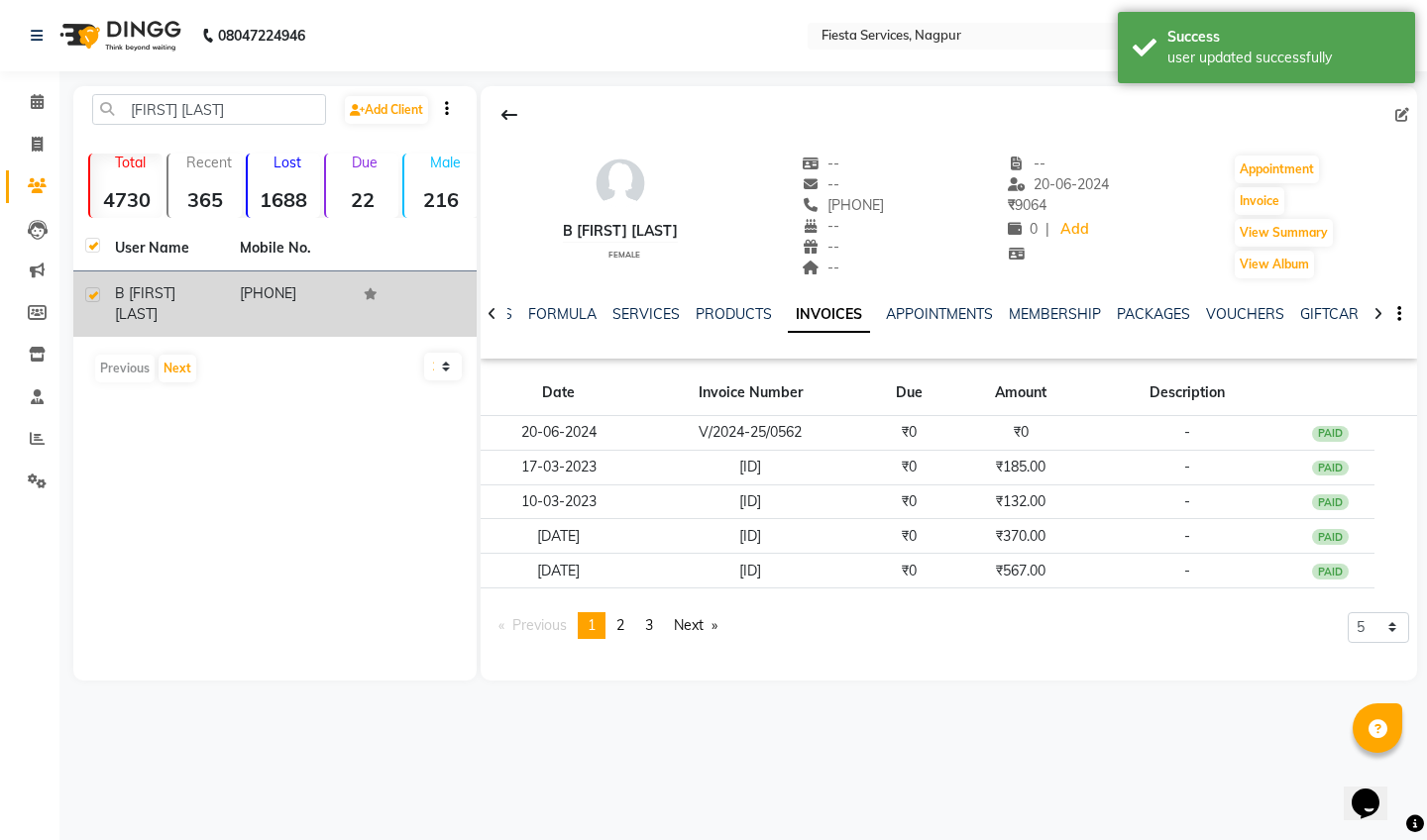 checkbox on "true" 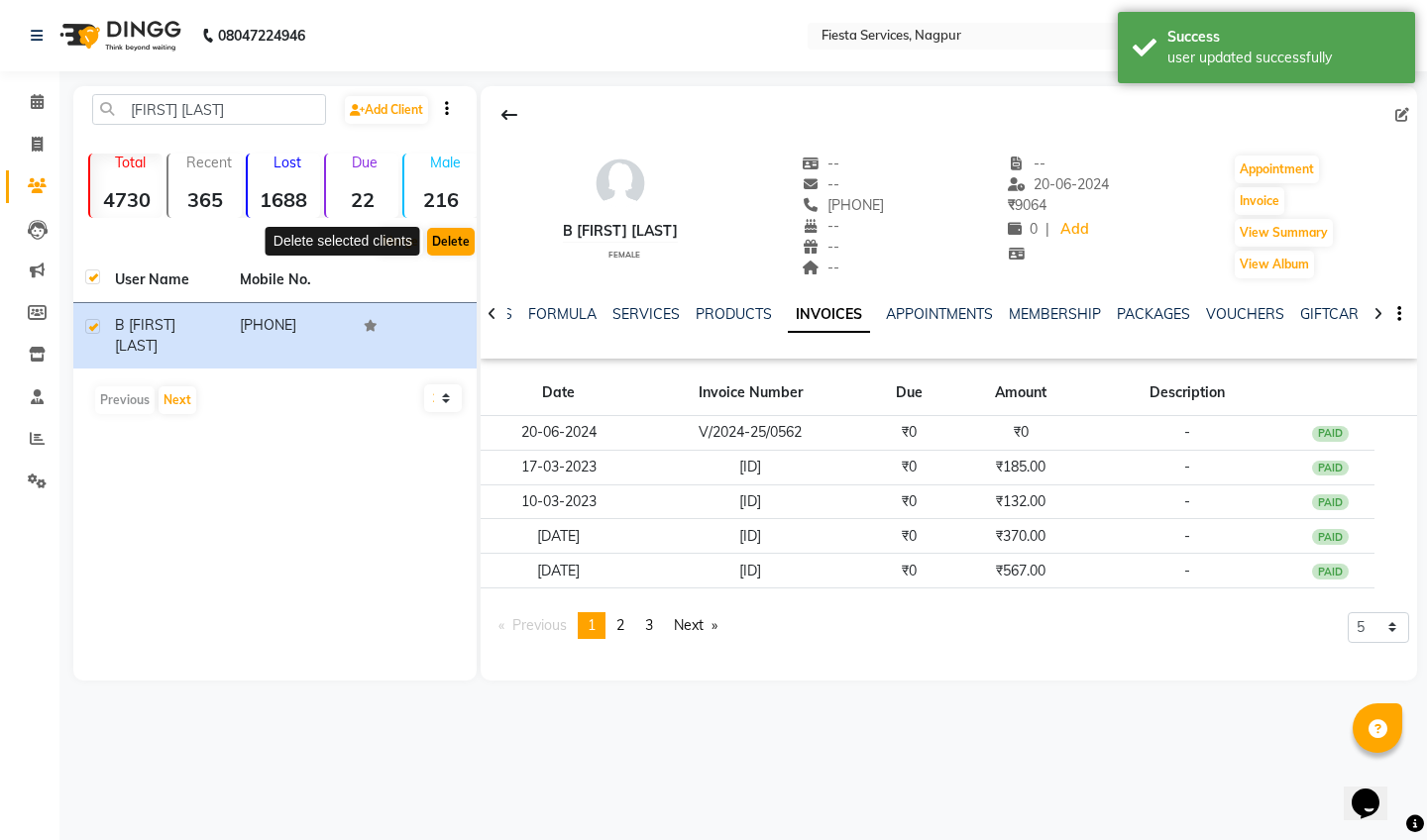 click on "Delete" 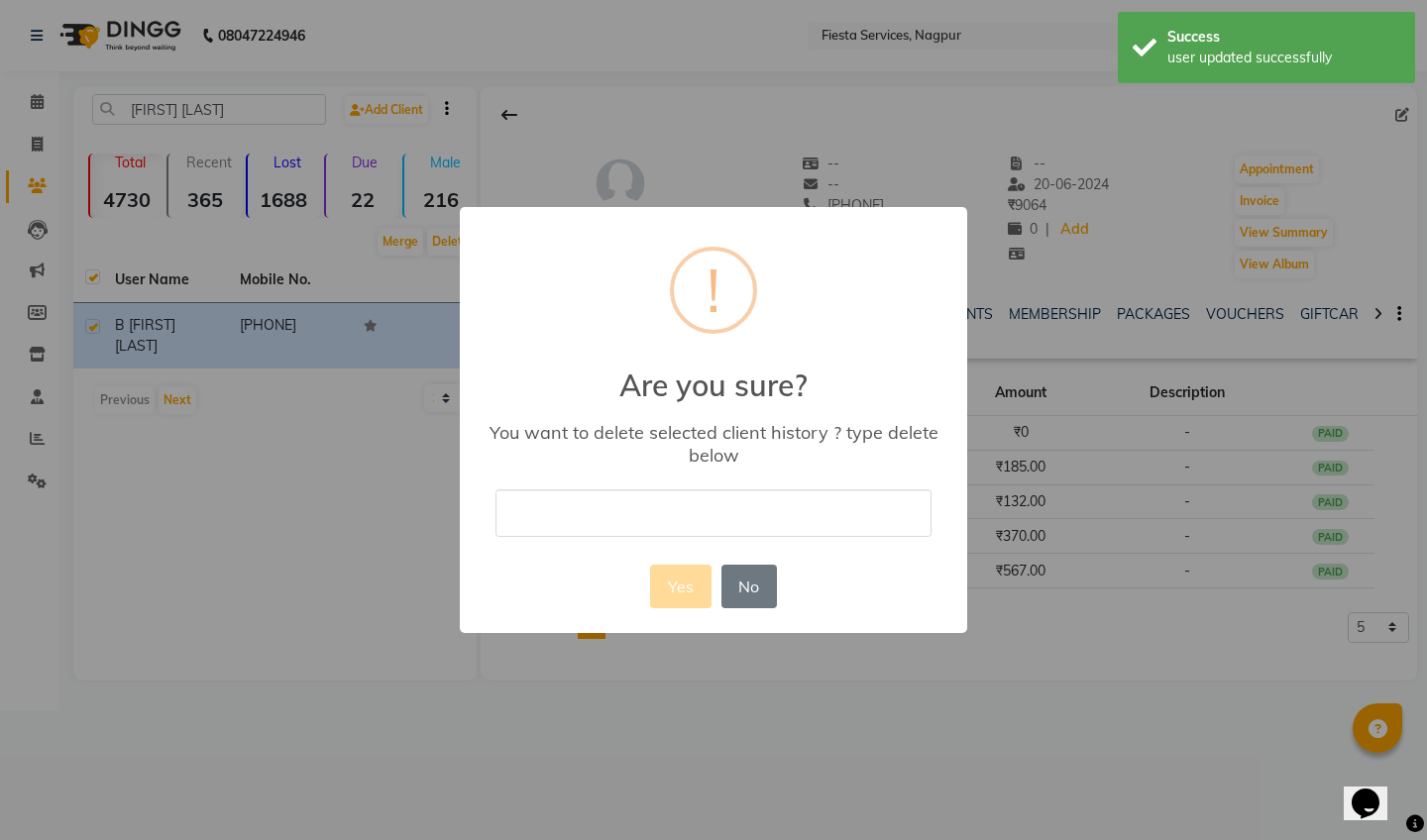click at bounding box center (714, 512) 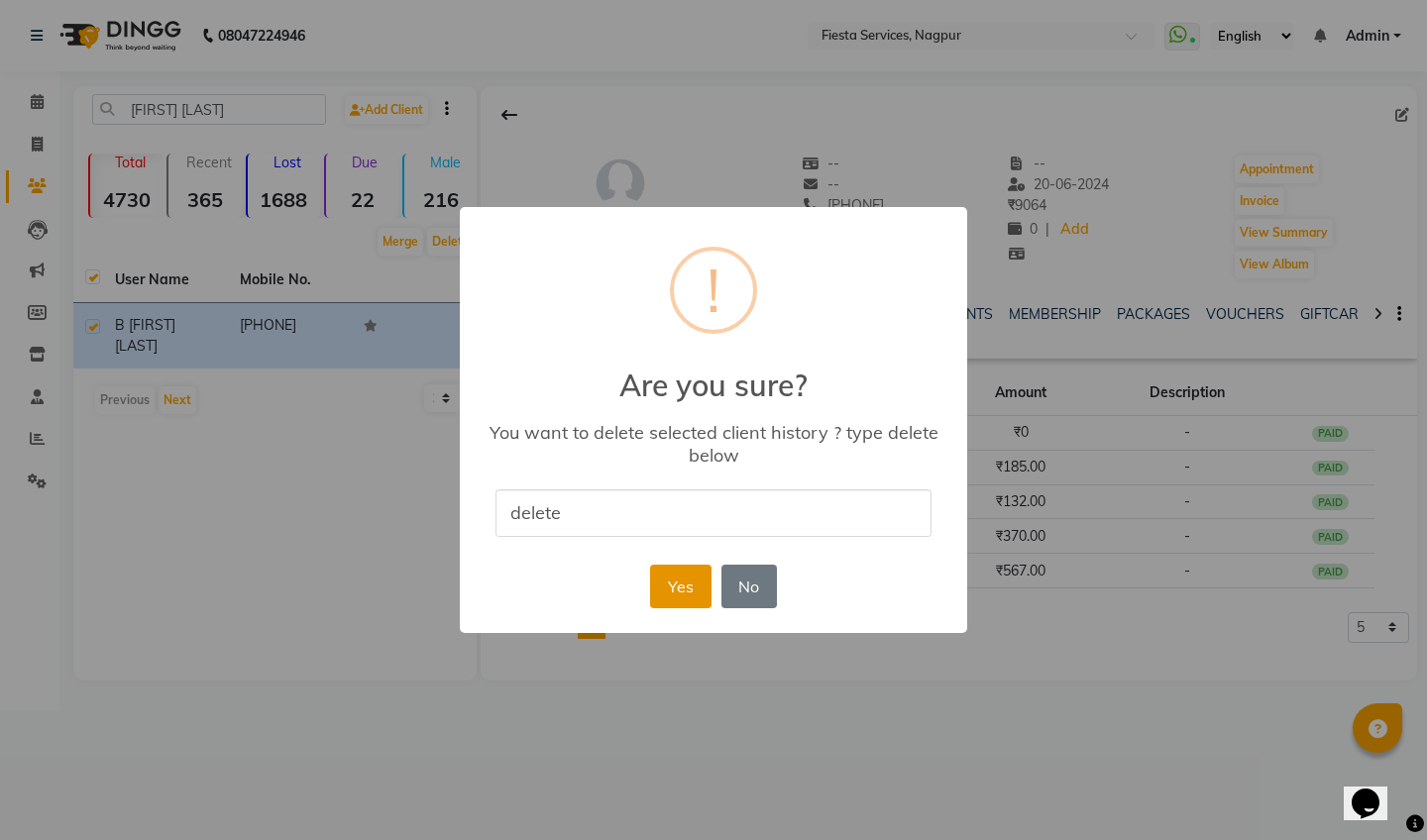 type on "delete" 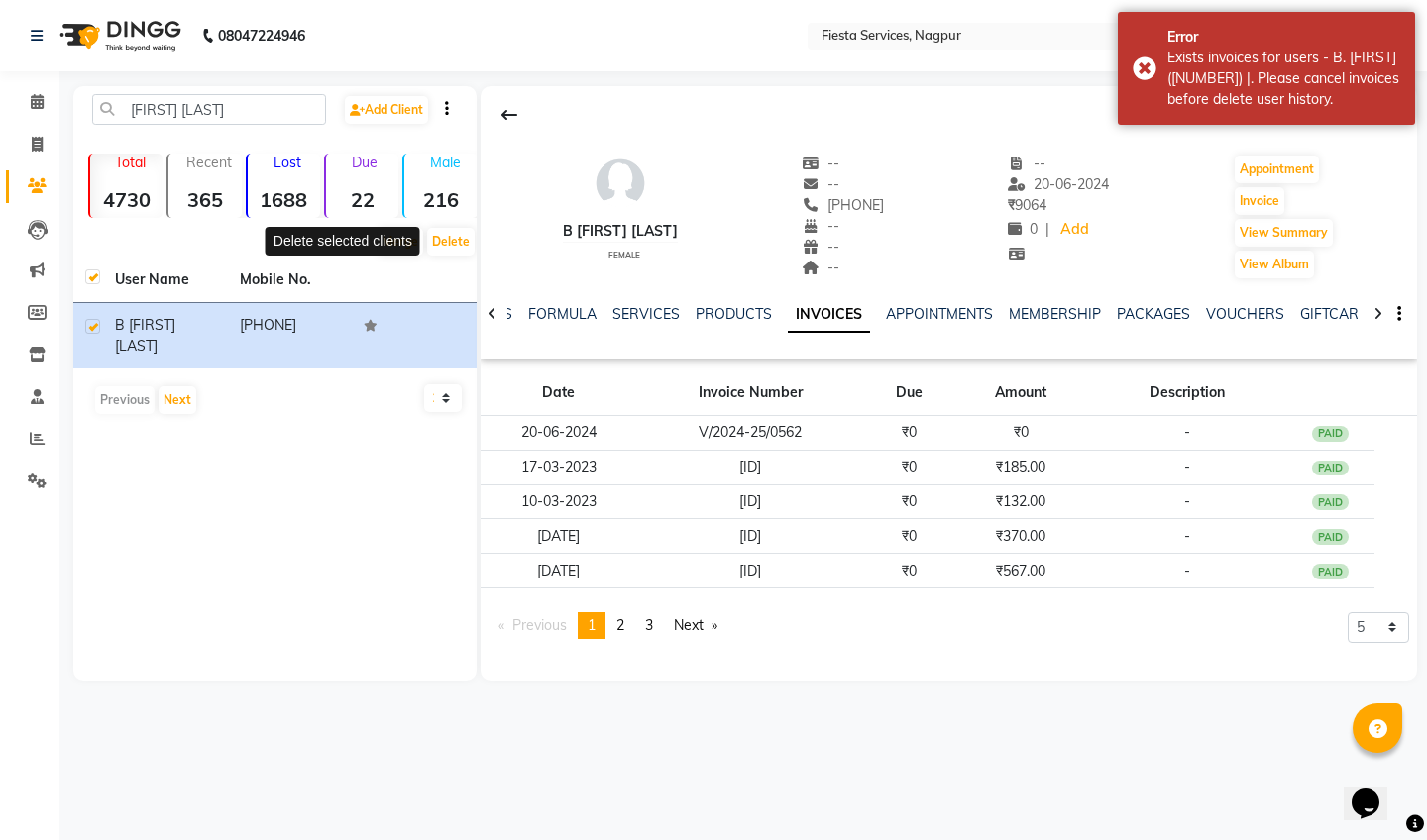 click 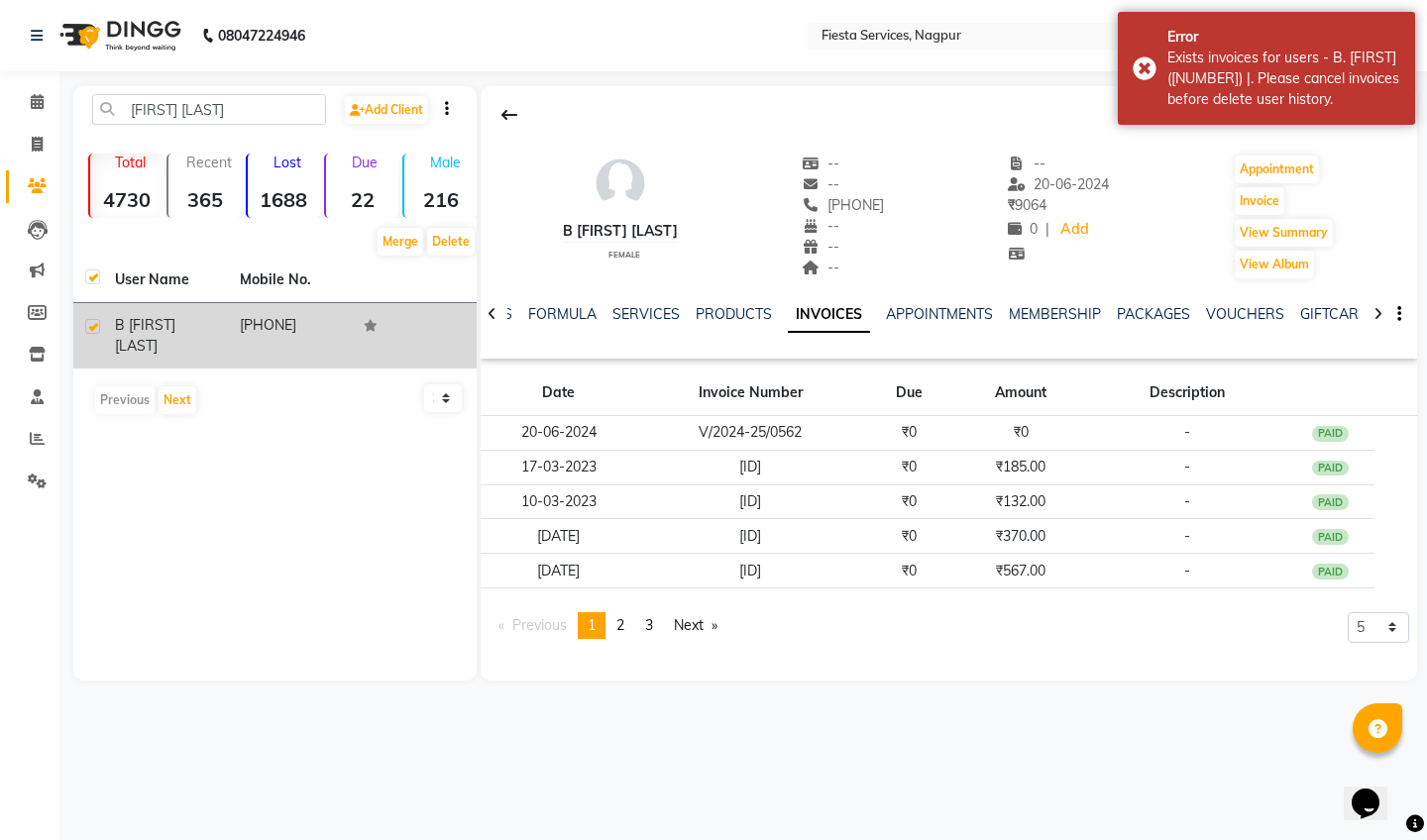 click 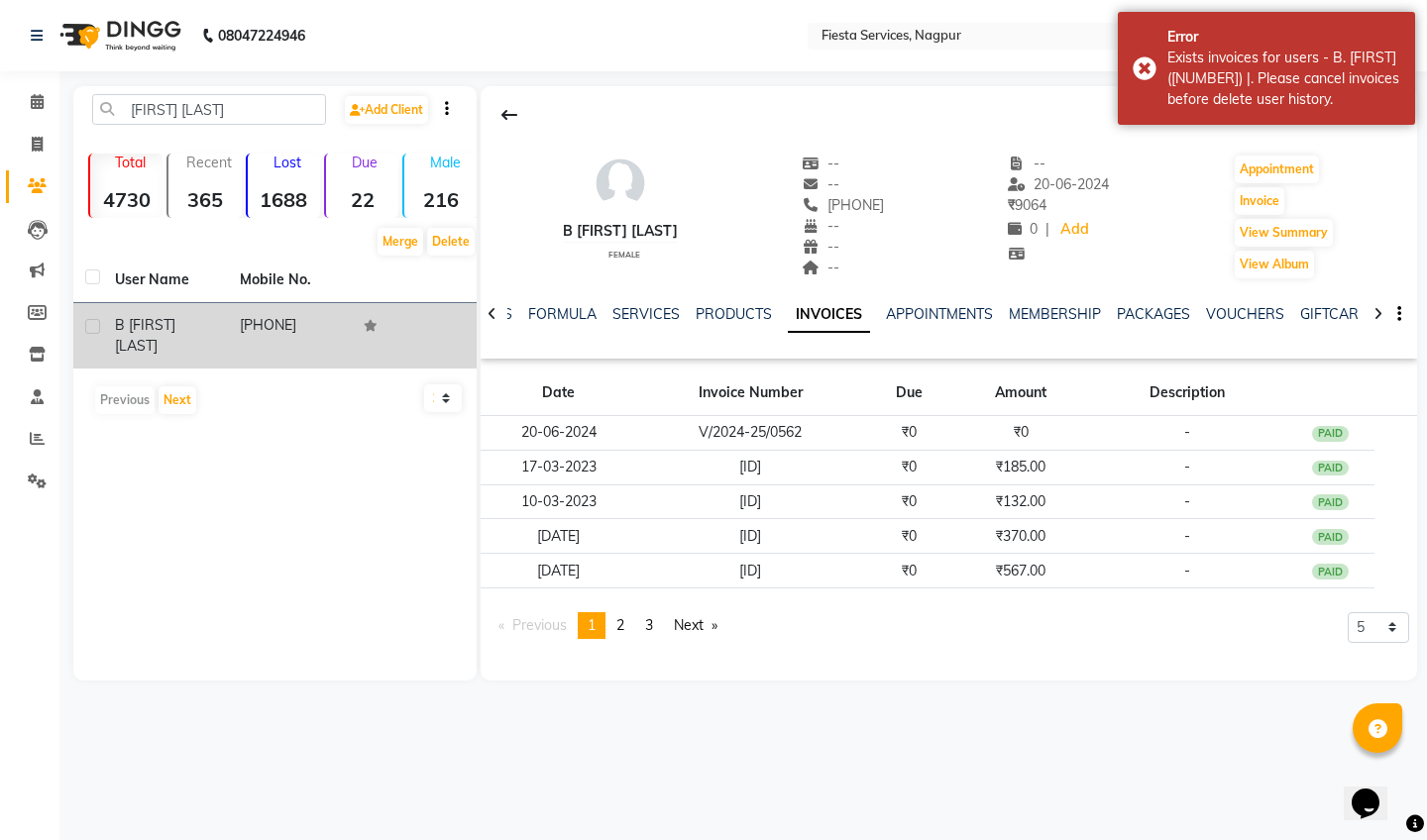 checkbox on "false" 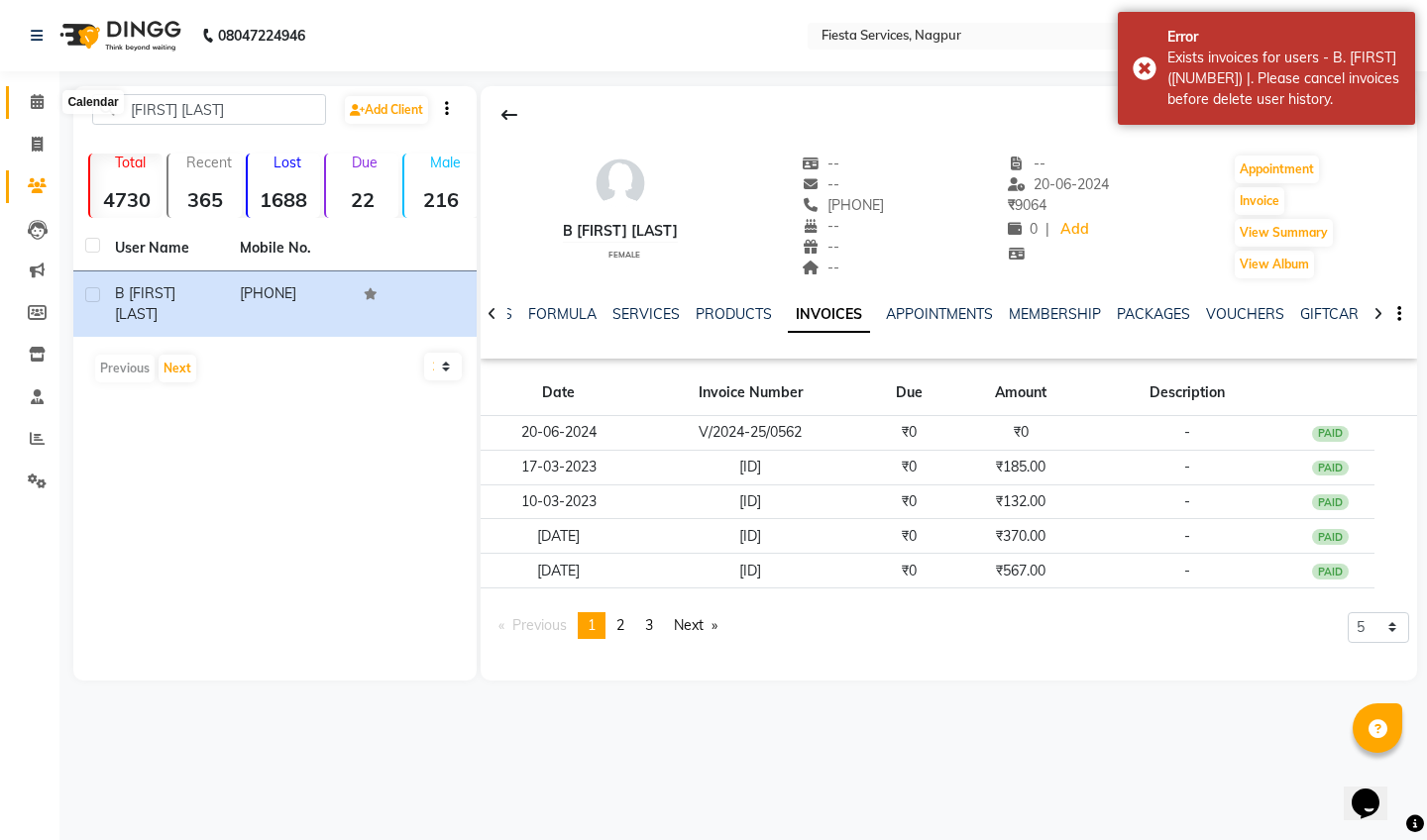 click 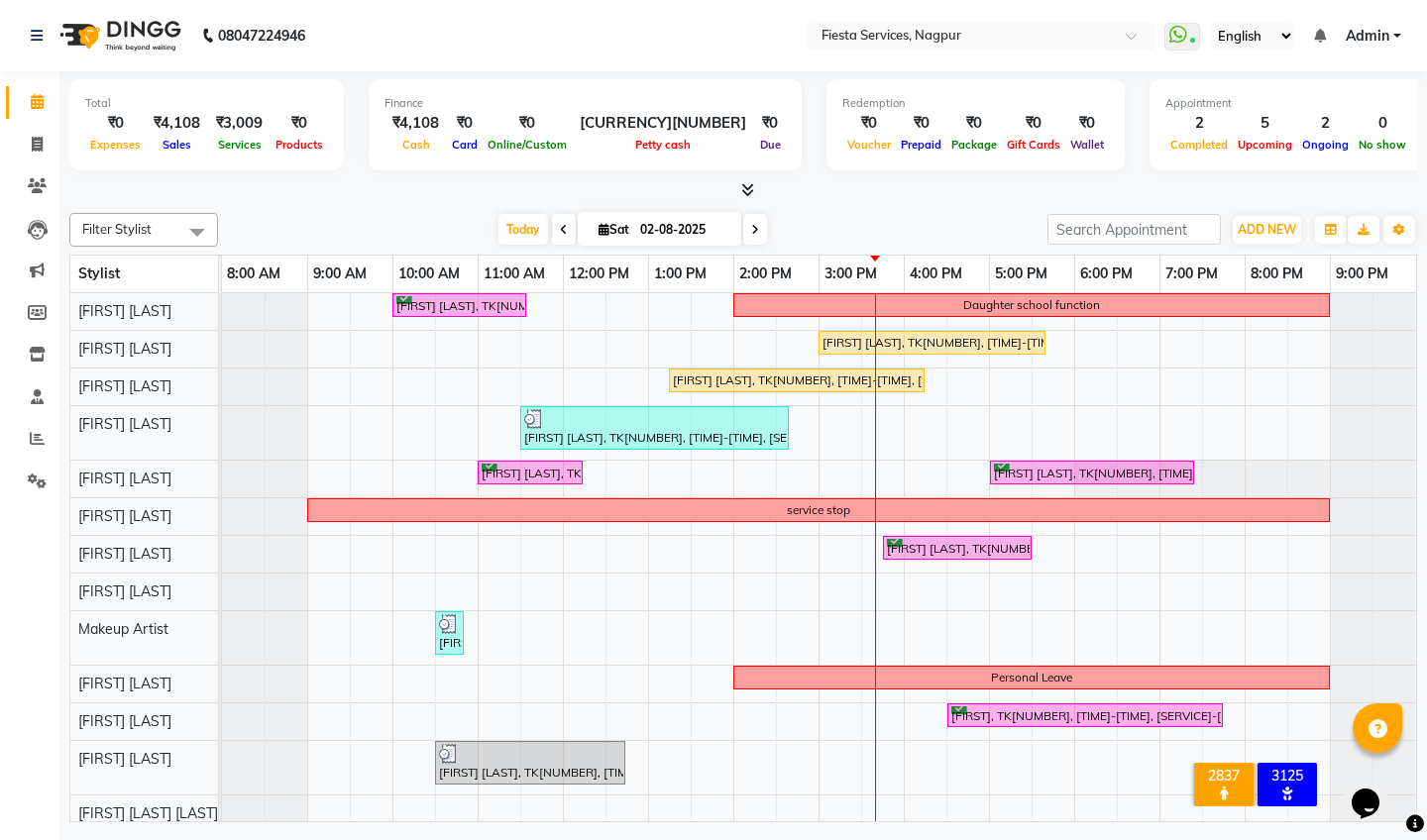 scroll, scrollTop: 0, scrollLeft: 0, axis: both 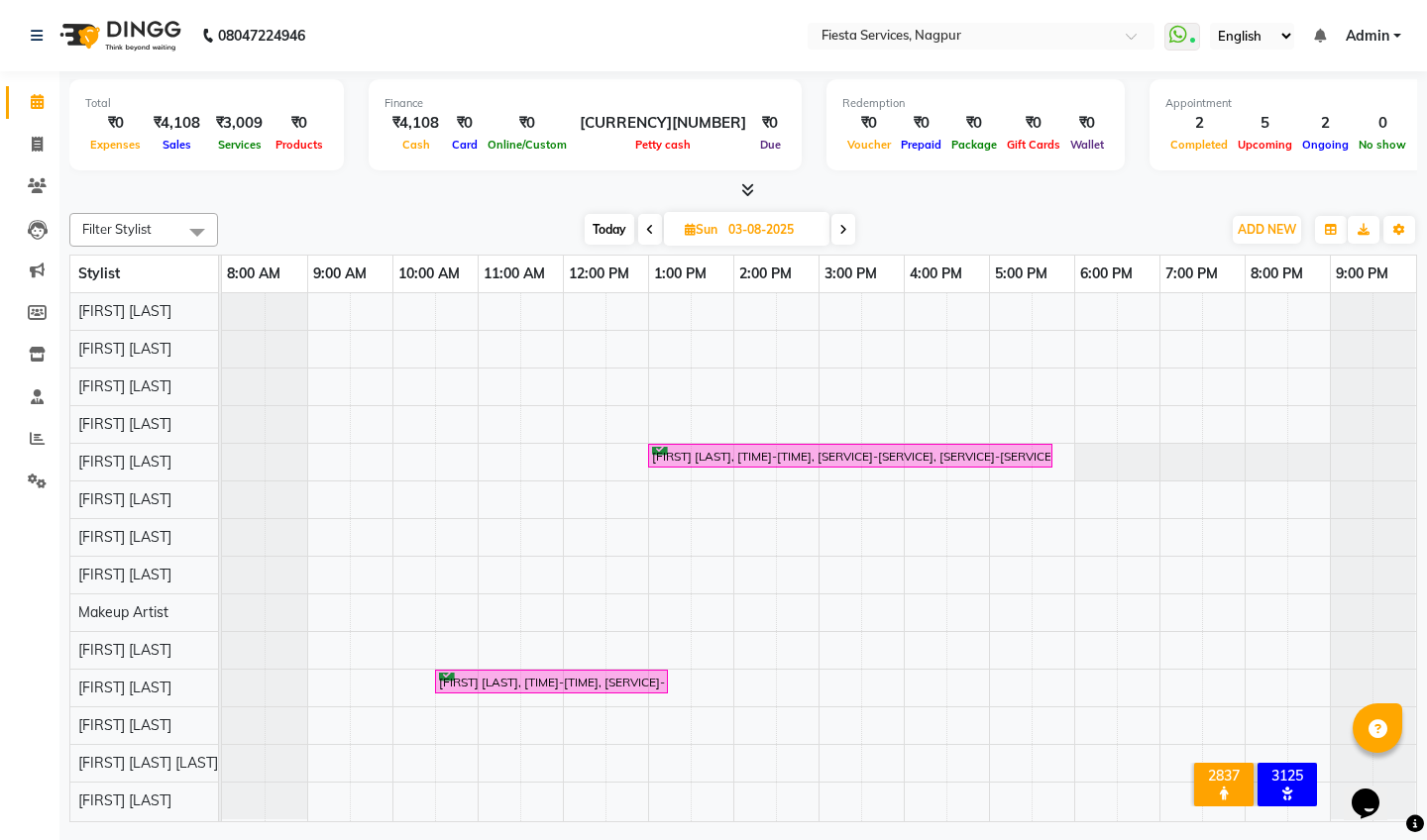click at bounding box center (650, 230) 